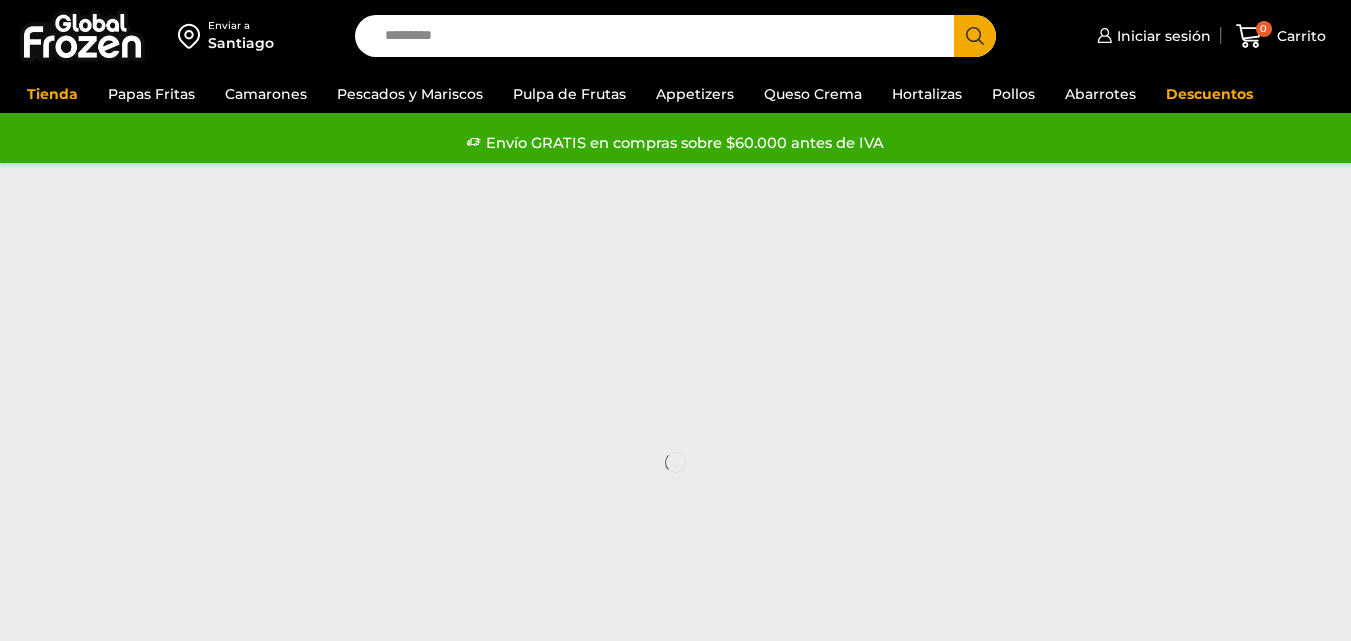 scroll, scrollTop: 0, scrollLeft: 0, axis: both 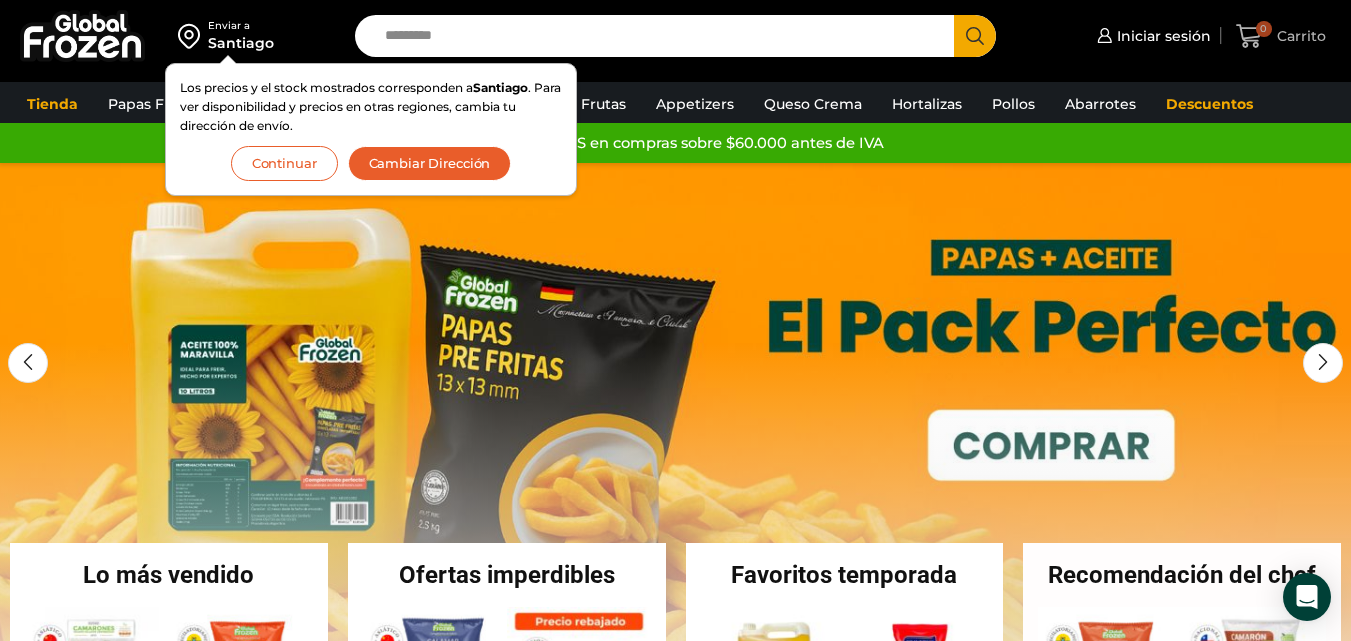 click on "Carrito" at bounding box center [1299, 36] 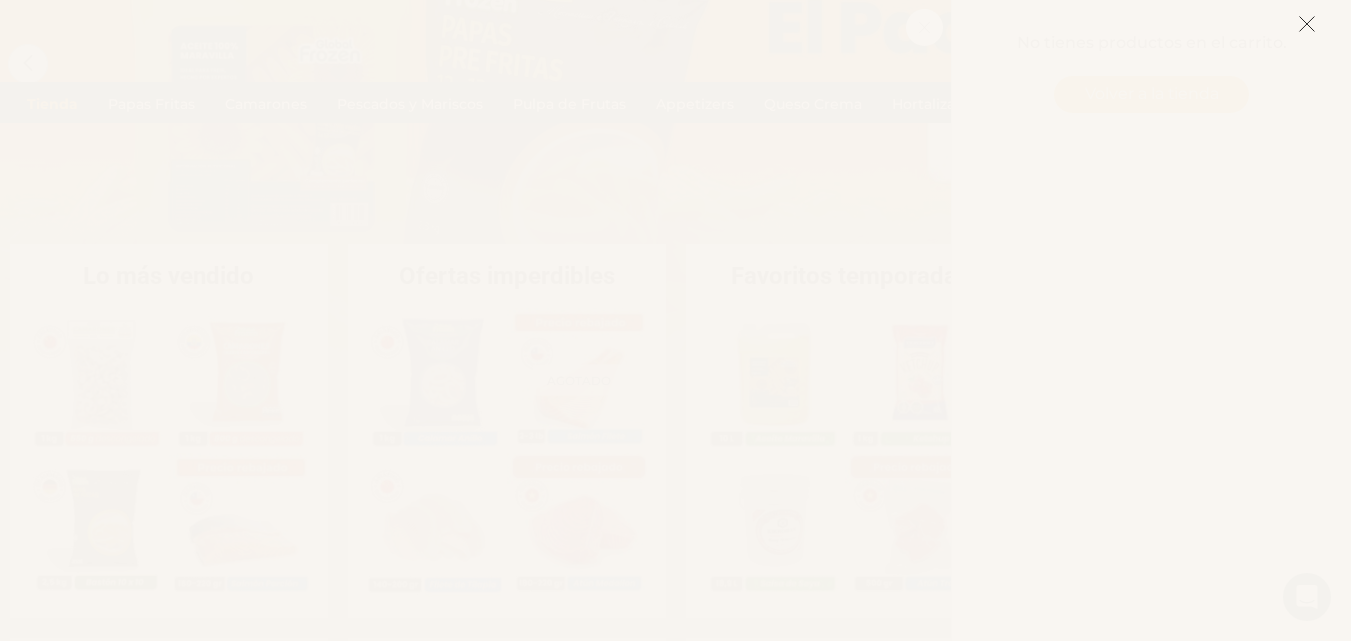 scroll, scrollTop: 304, scrollLeft: 0, axis: vertical 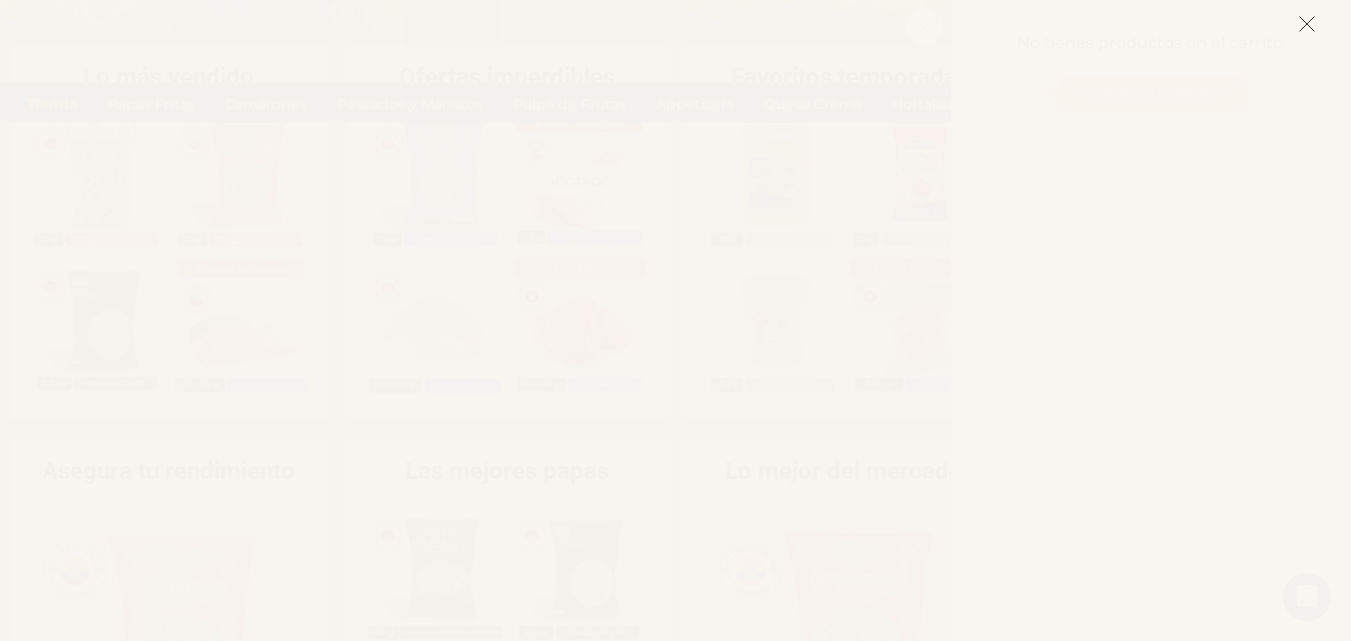 click 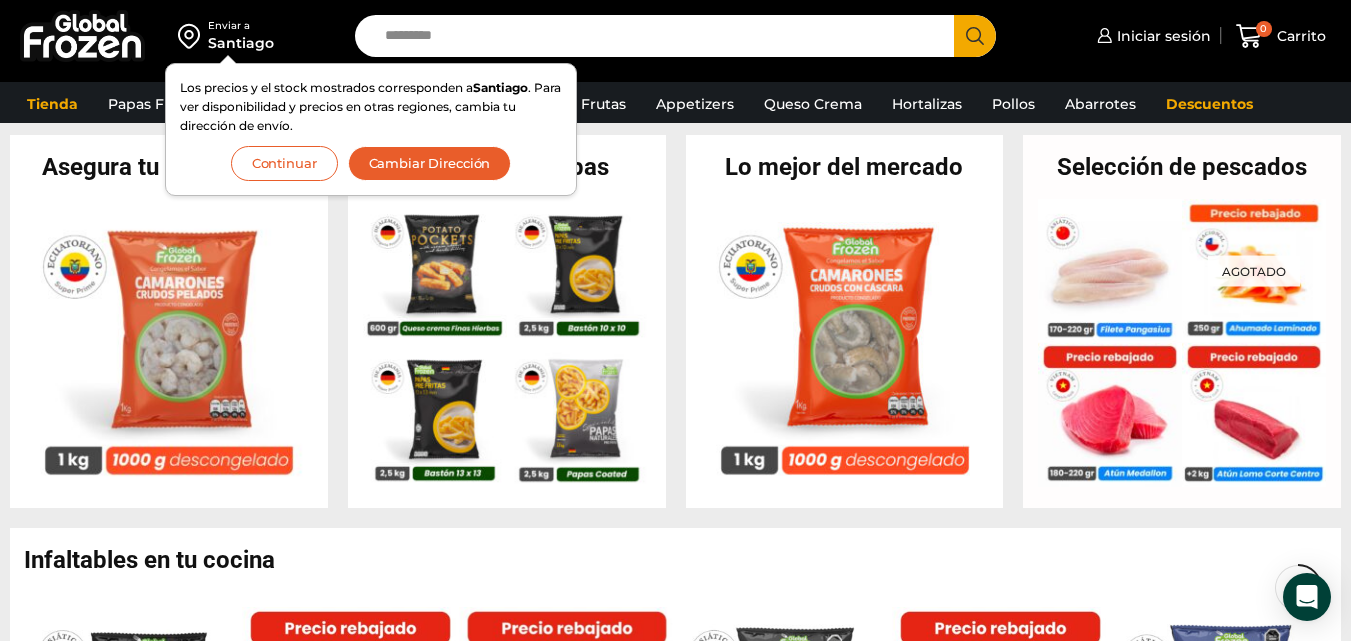 scroll, scrollTop: 817, scrollLeft: 0, axis: vertical 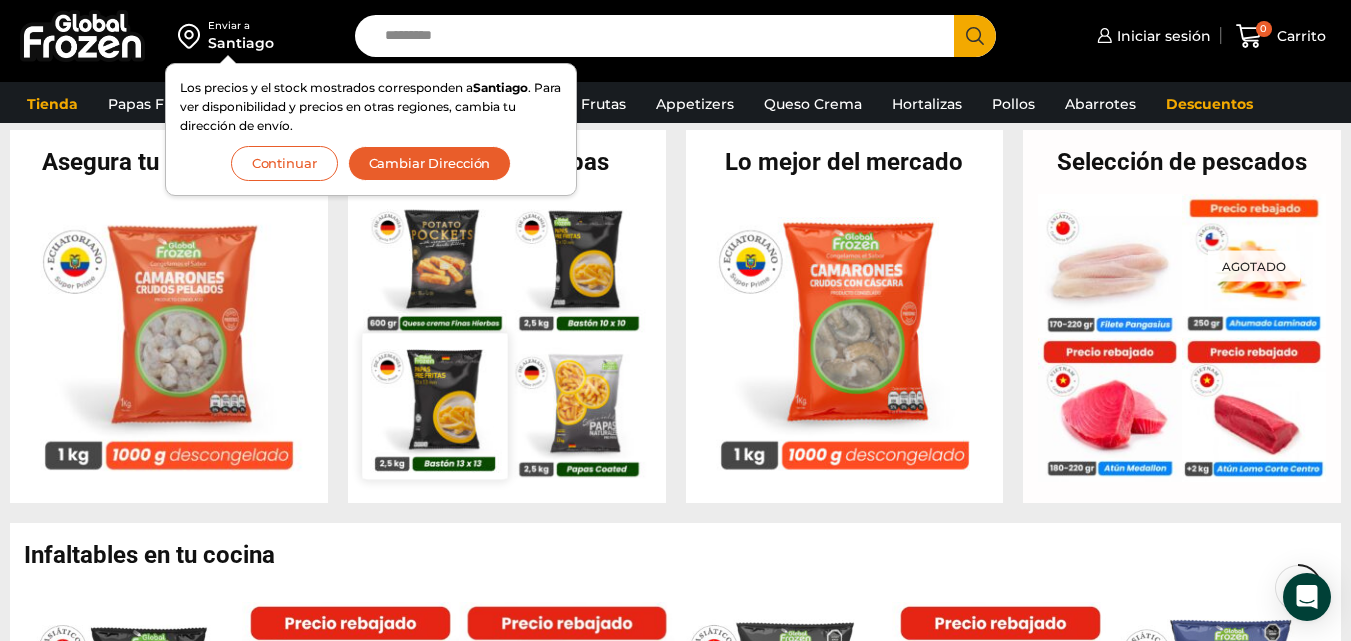 click at bounding box center [434, 405] 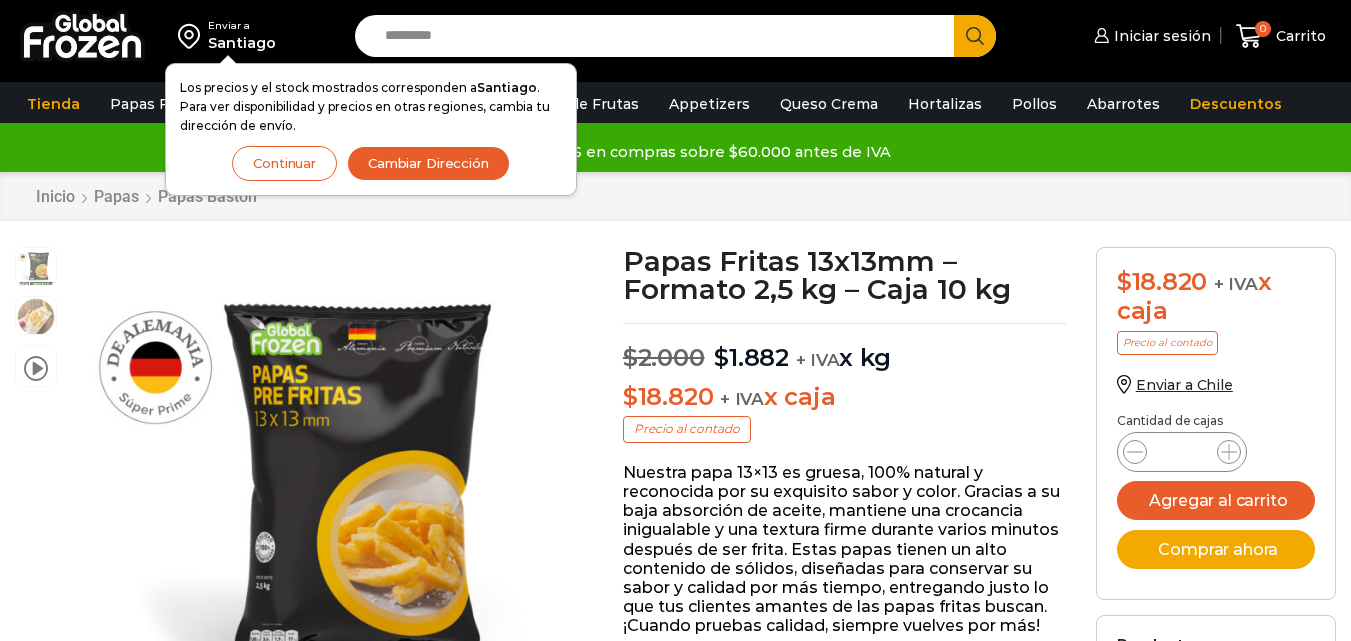 scroll, scrollTop: 0, scrollLeft: 0, axis: both 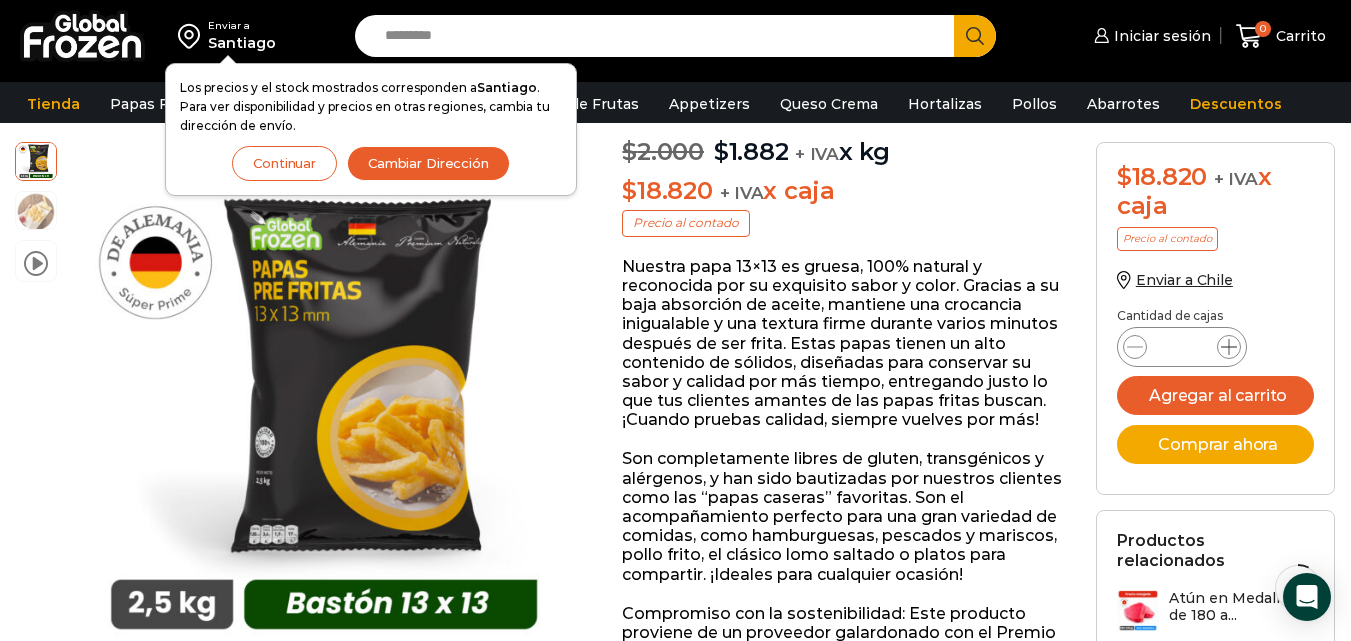 click 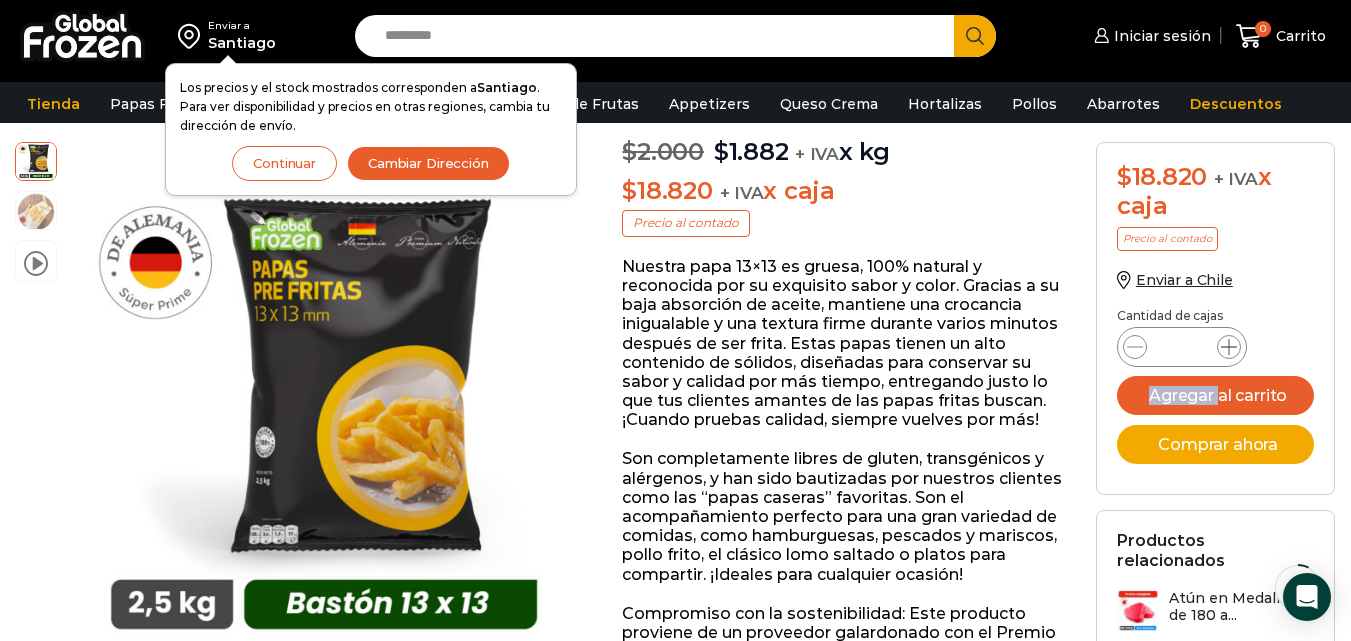 click 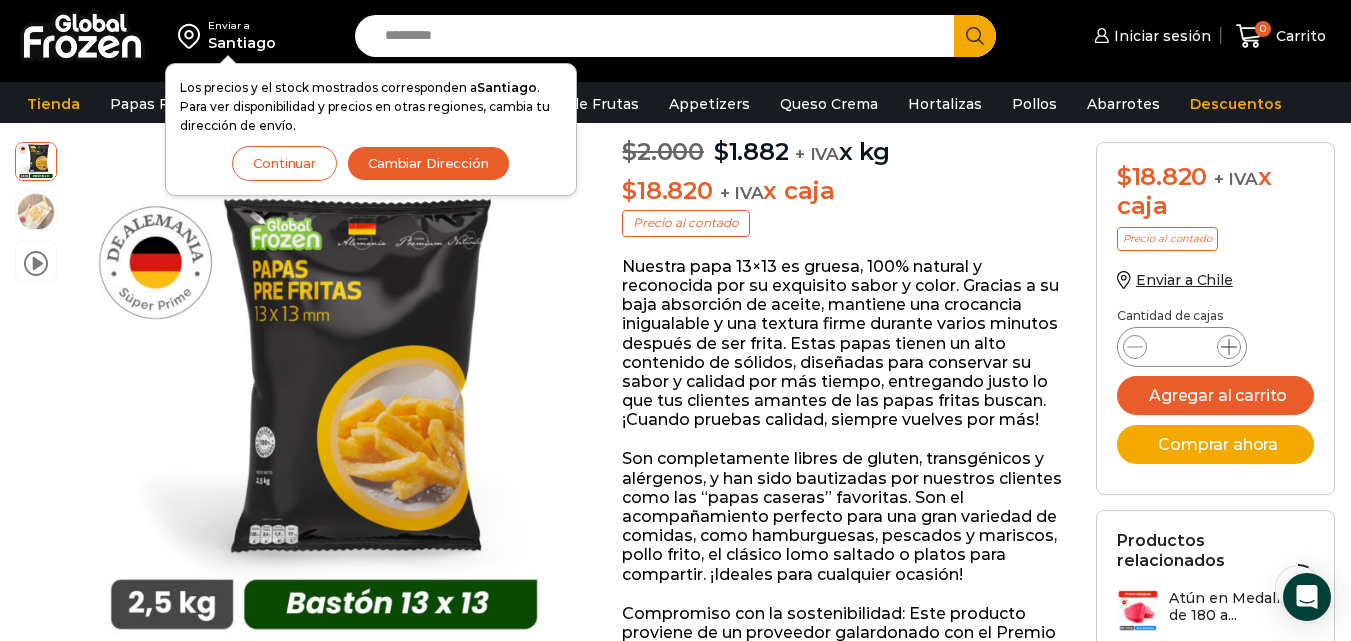 click 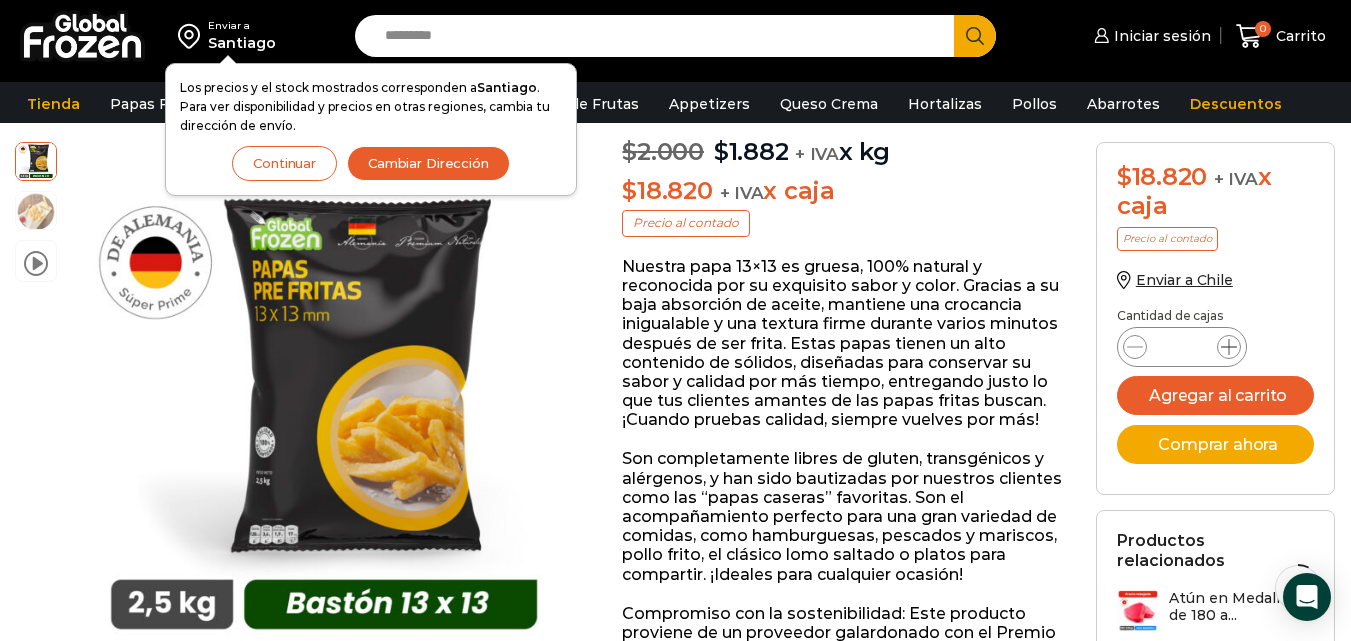 click 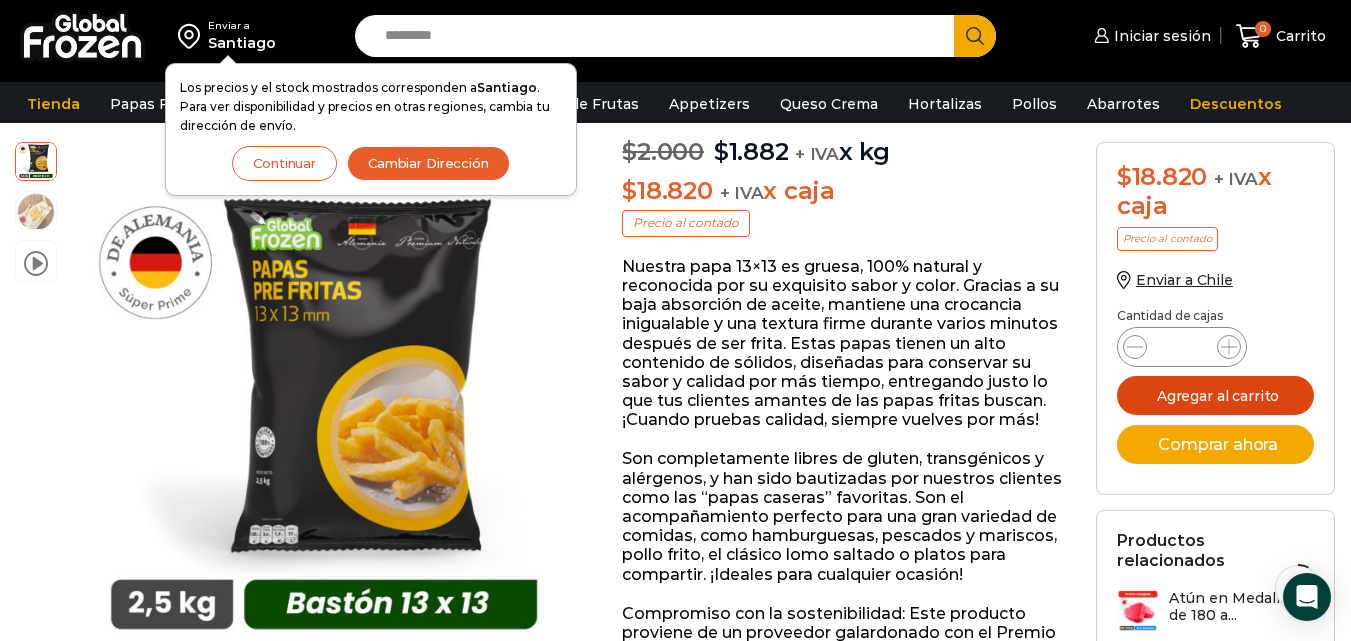 click on "Agregar al carrito" at bounding box center (1216, 395) 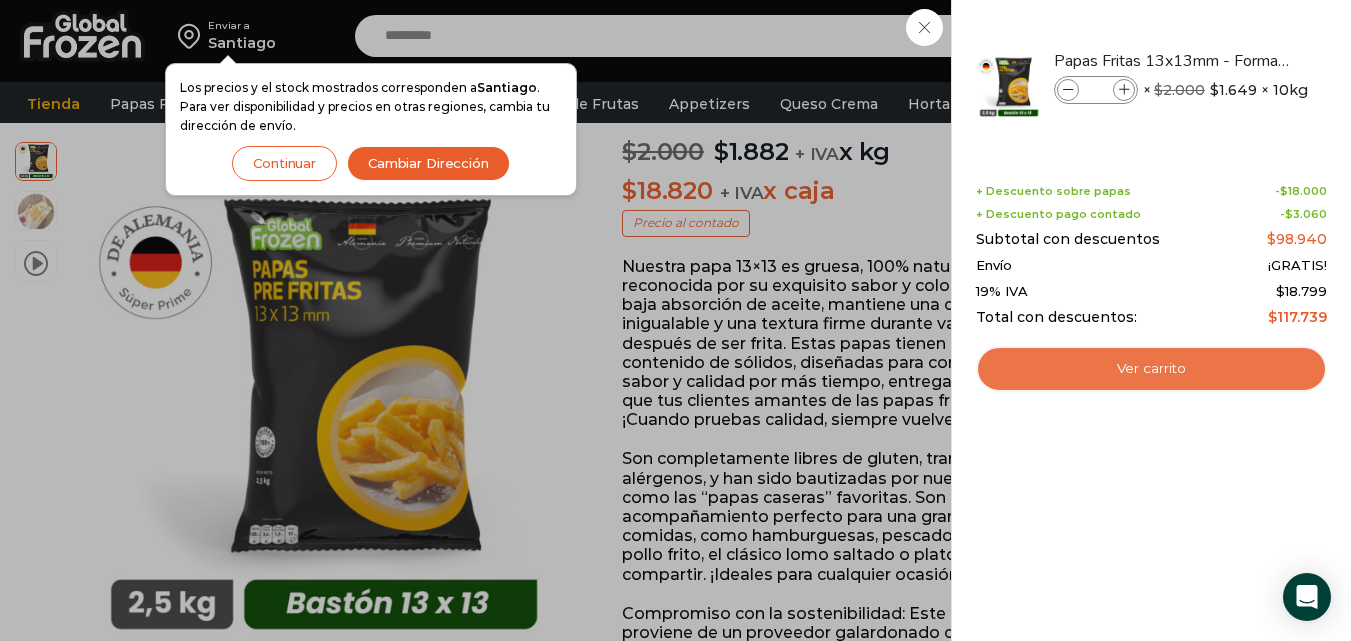 click on "Ver carrito" at bounding box center (1151, 369) 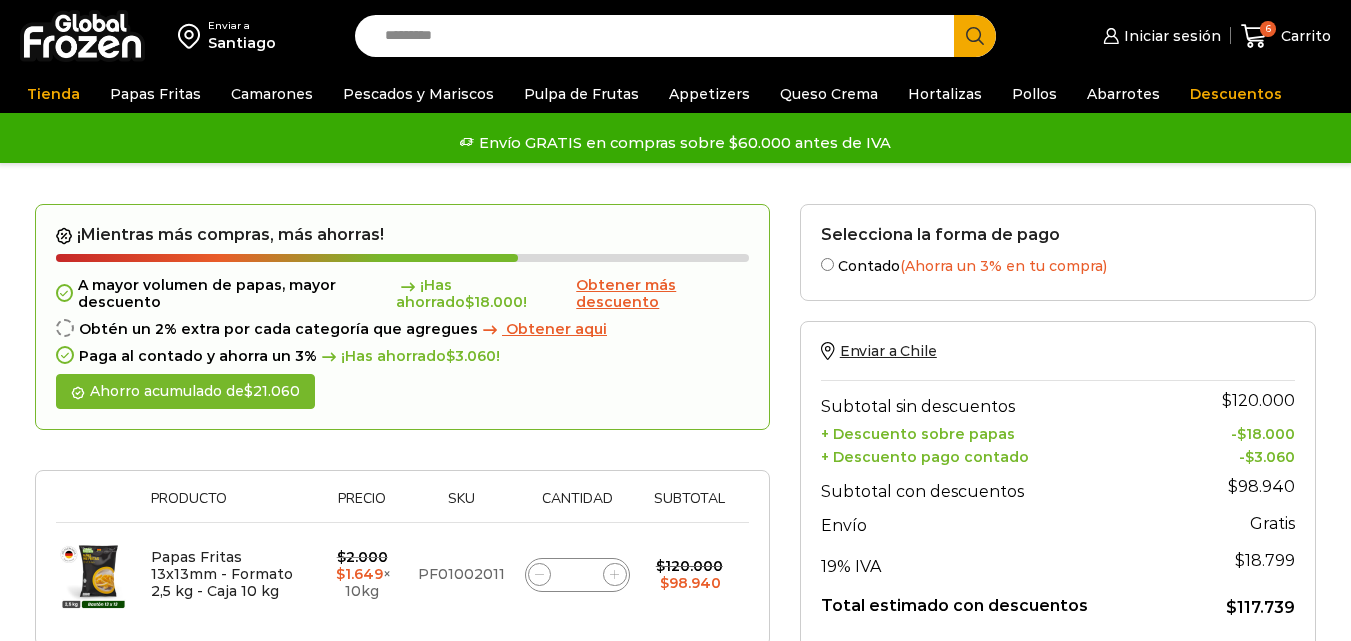 scroll, scrollTop: 0, scrollLeft: 0, axis: both 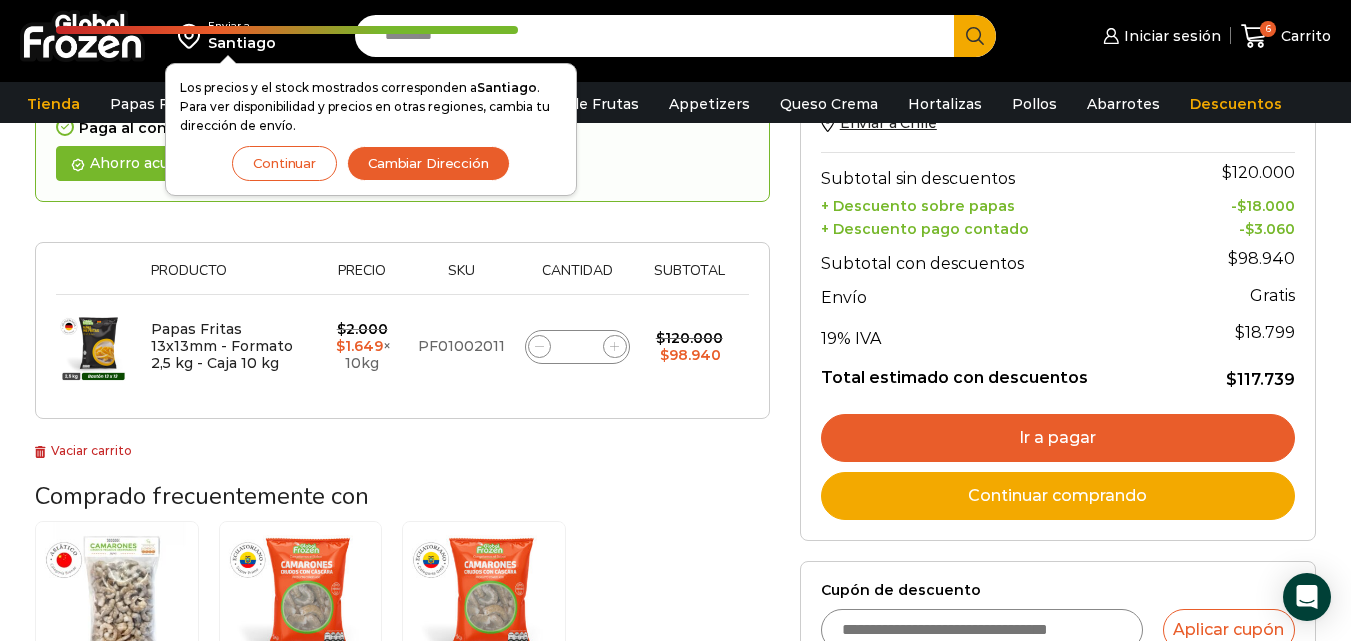 click on "Ir a pagar" at bounding box center [1058, 438] 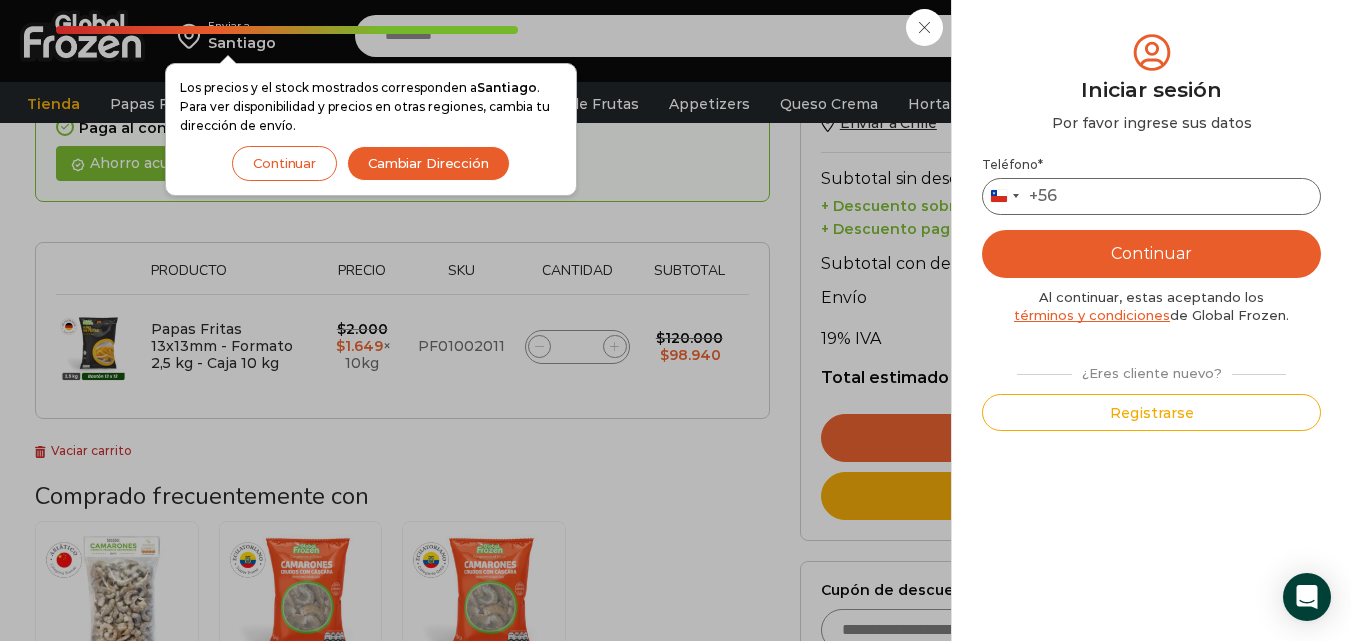 click on "Teléfono
*" at bounding box center (1151, 196) 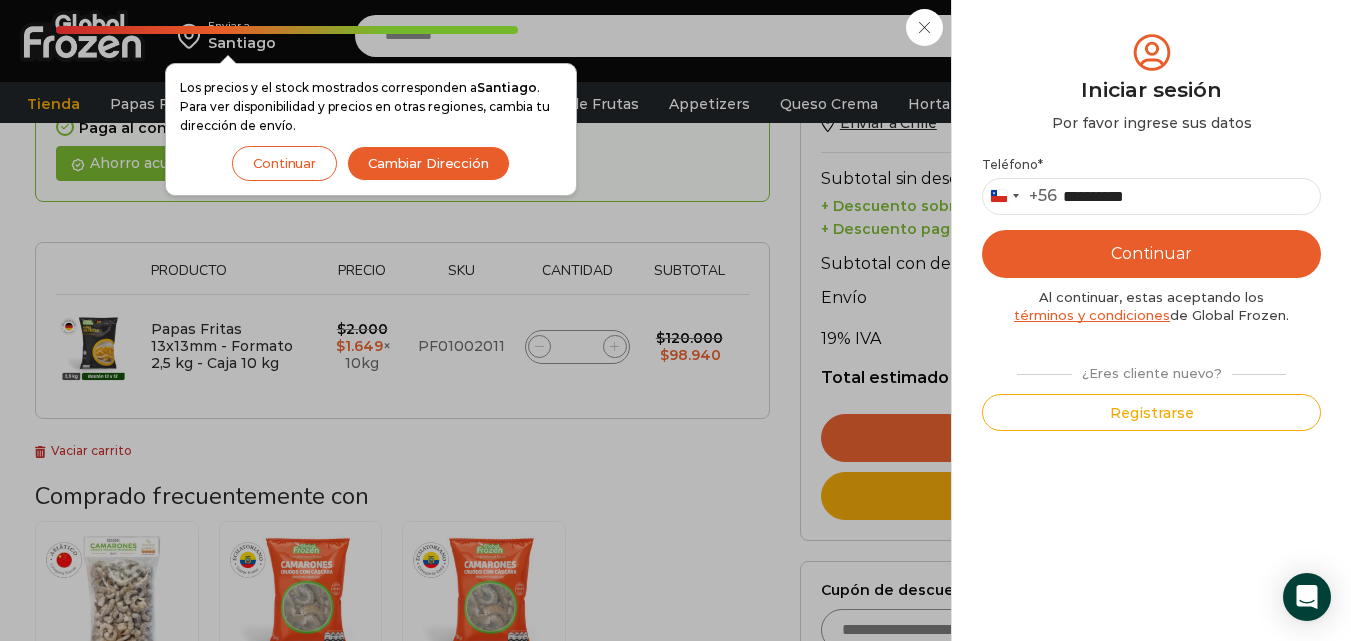 click on "Continuar" at bounding box center [1151, 254] 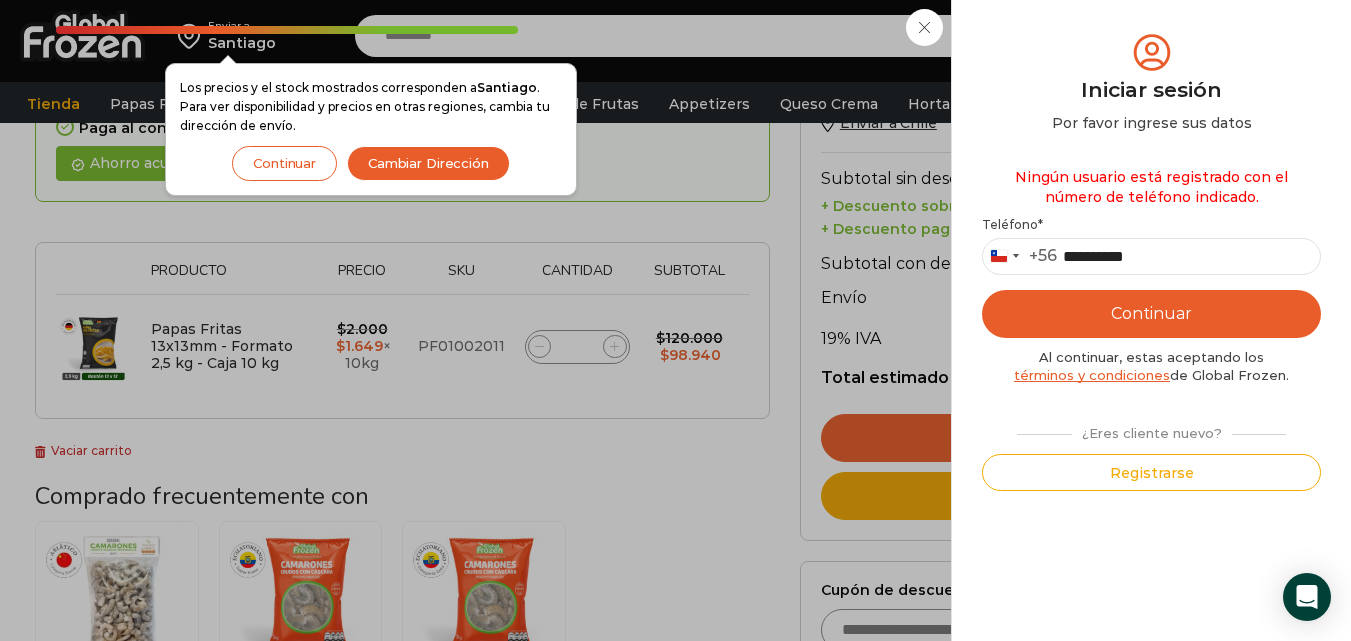 click on "Continuar" at bounding box center (1151, 314) 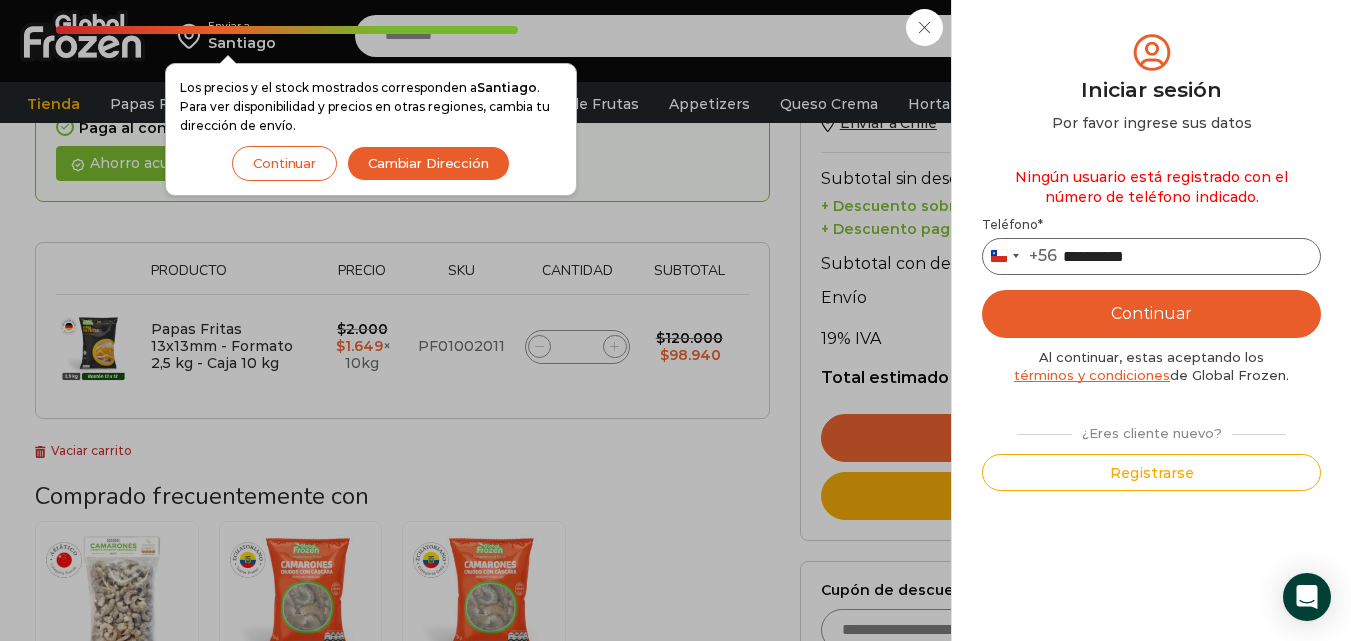 click on "**********" at bounding box center [1151, 256] 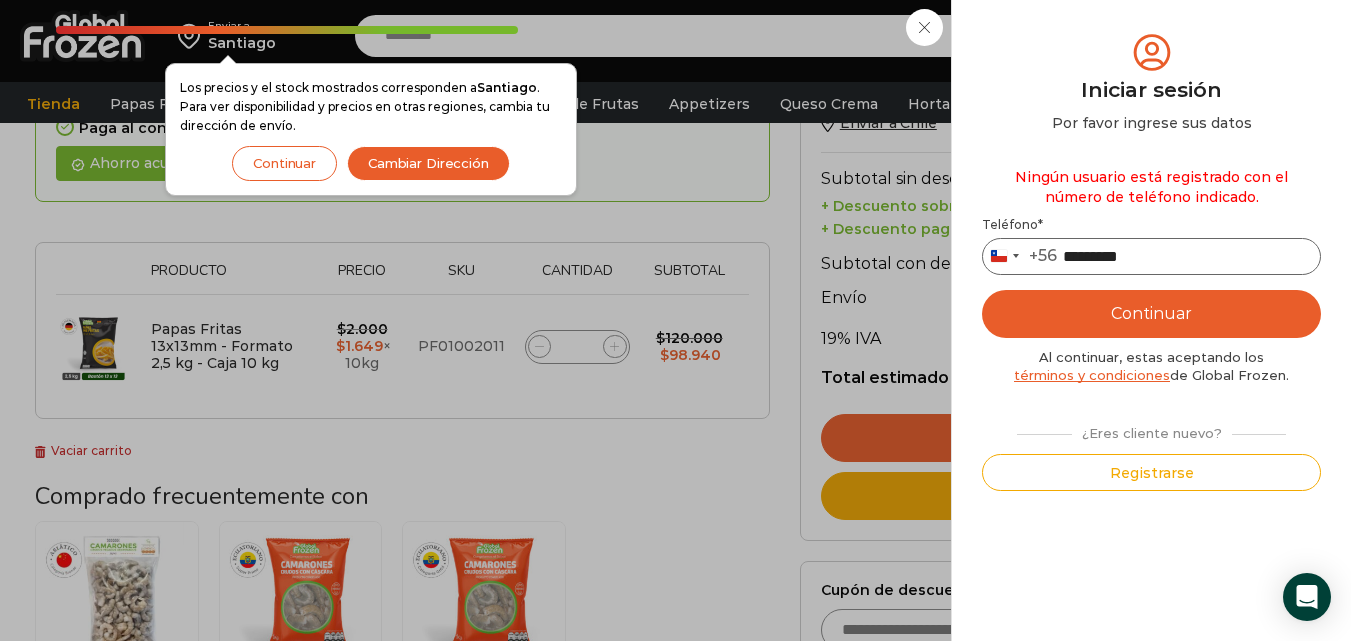 type on "*********" 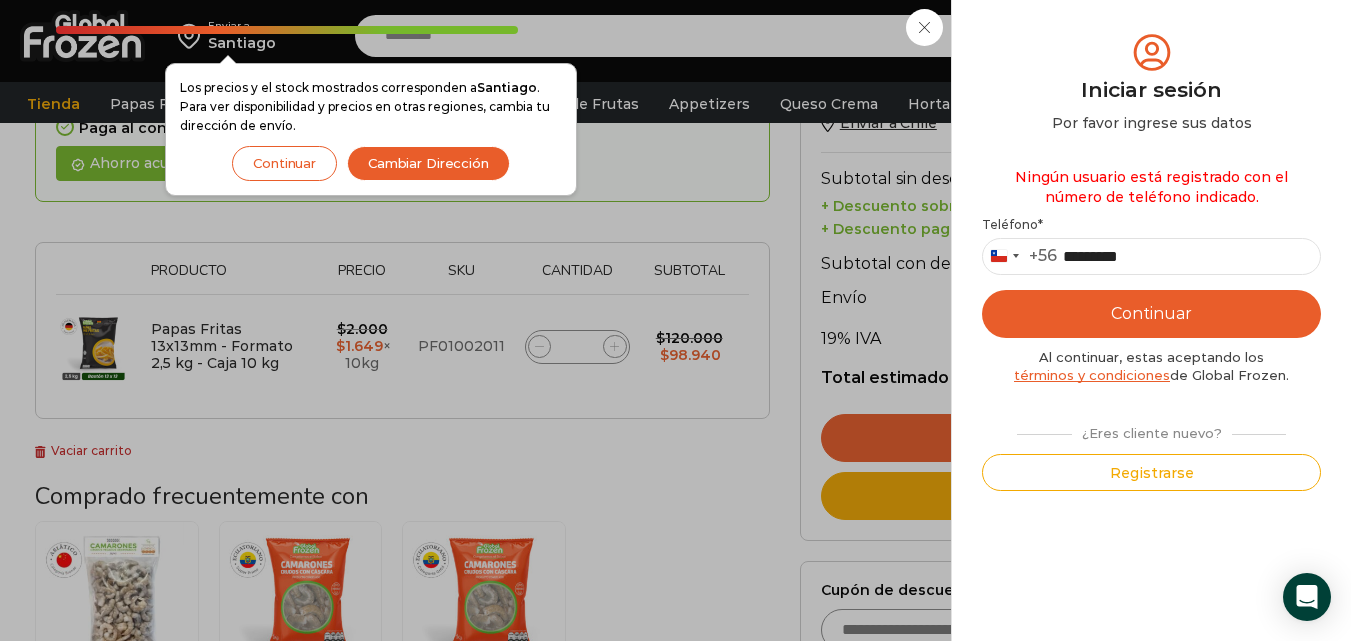 click on "Continuar" at bounding box center [1151, 314] 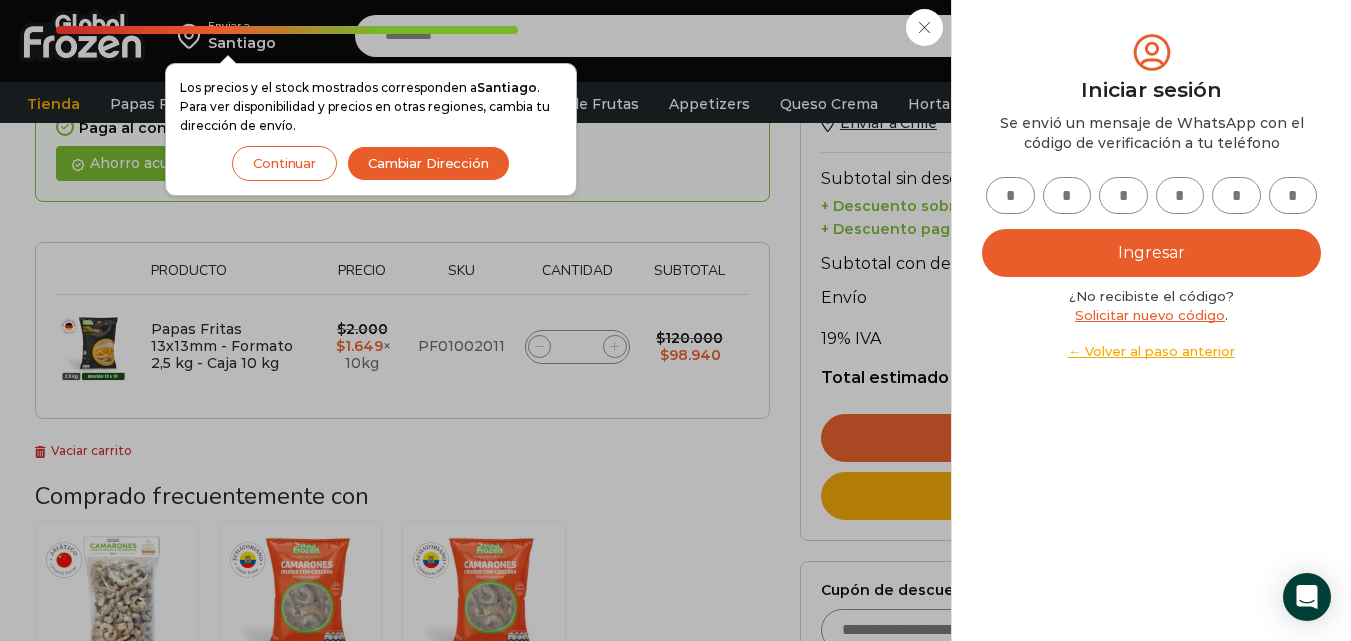 click at bounding box center (1010, 195) 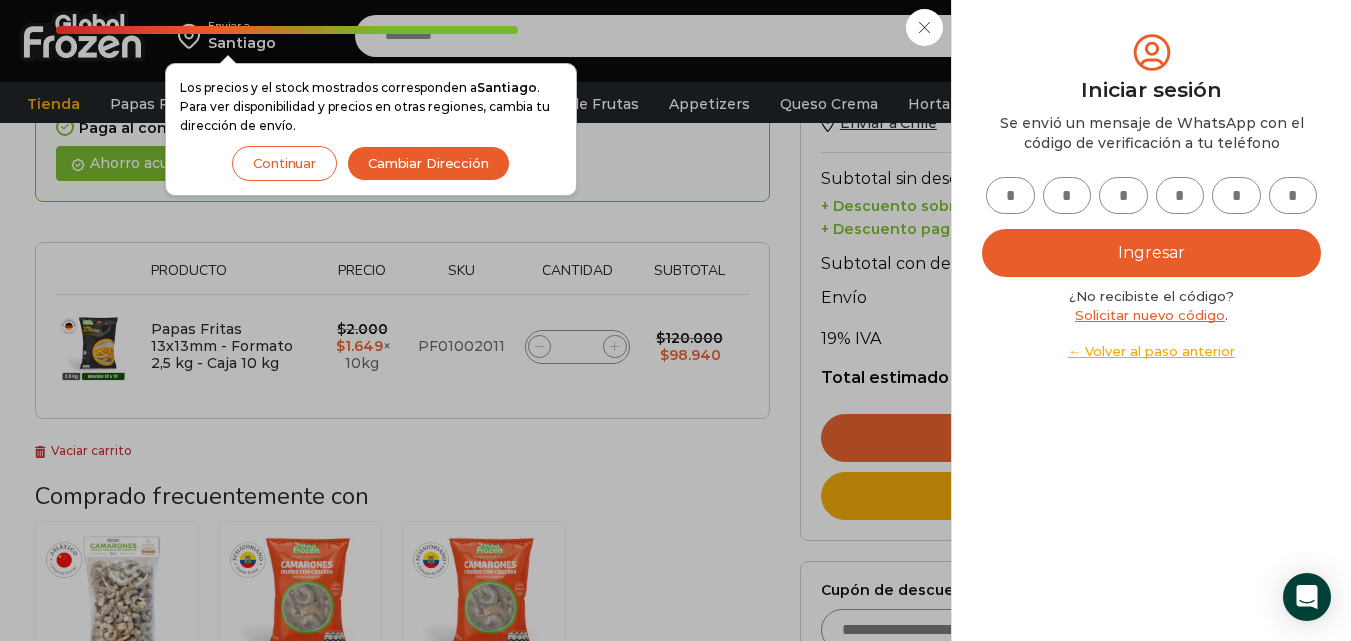 click at bounding box center (1010, 195) 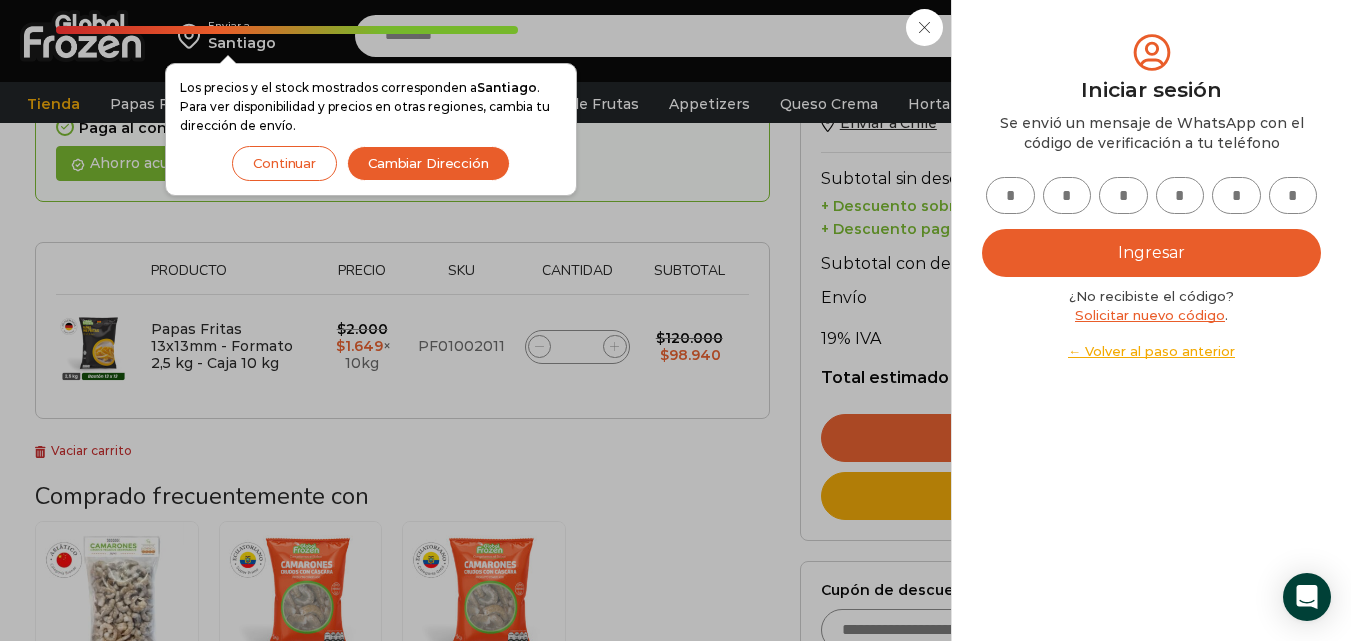 type on "*" 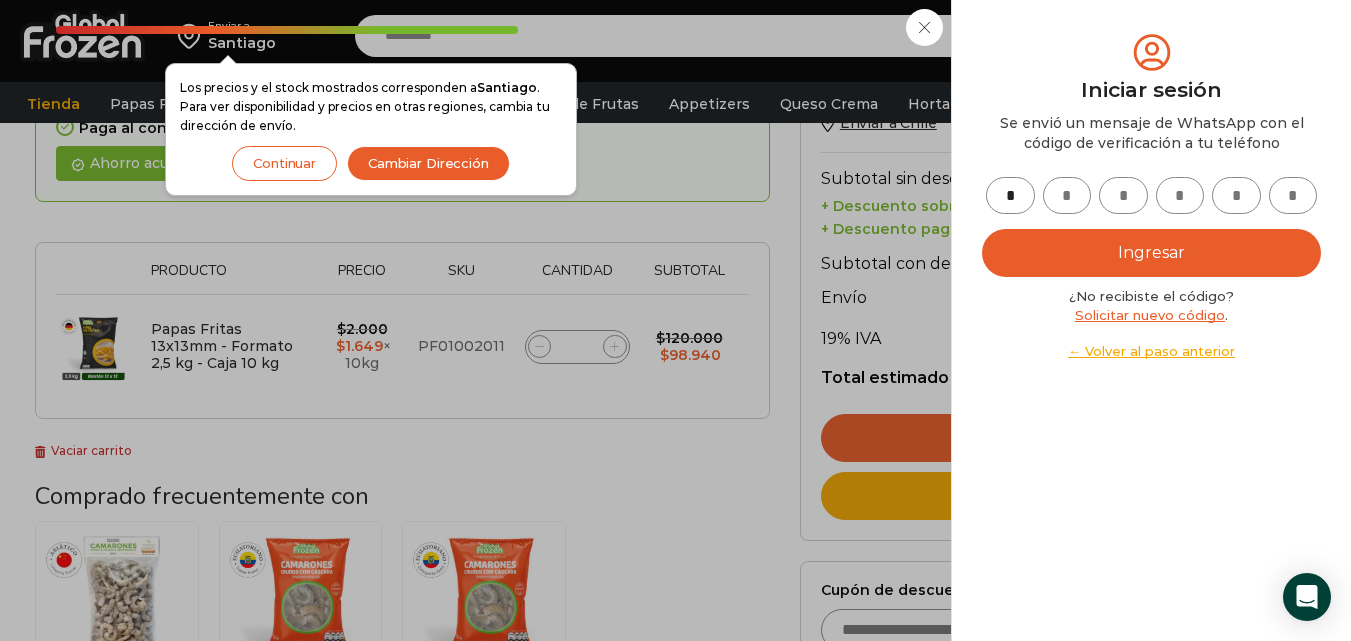 click at bounding box center [1067, 195] 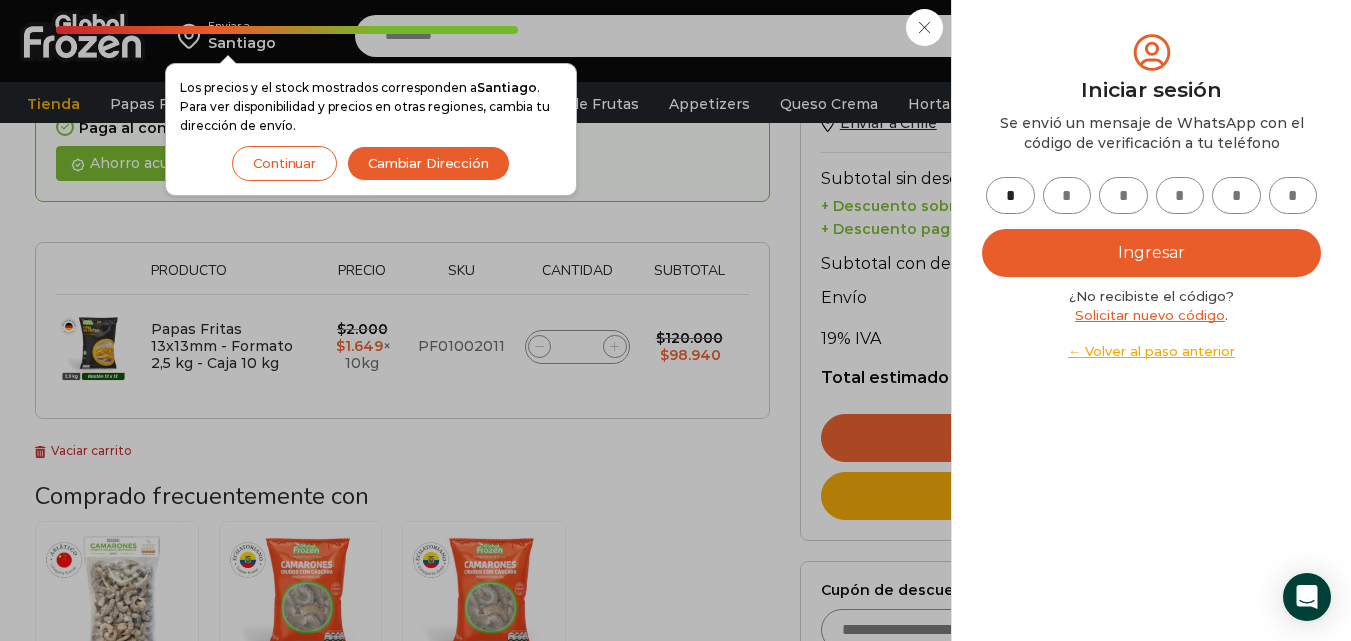 type on "*" 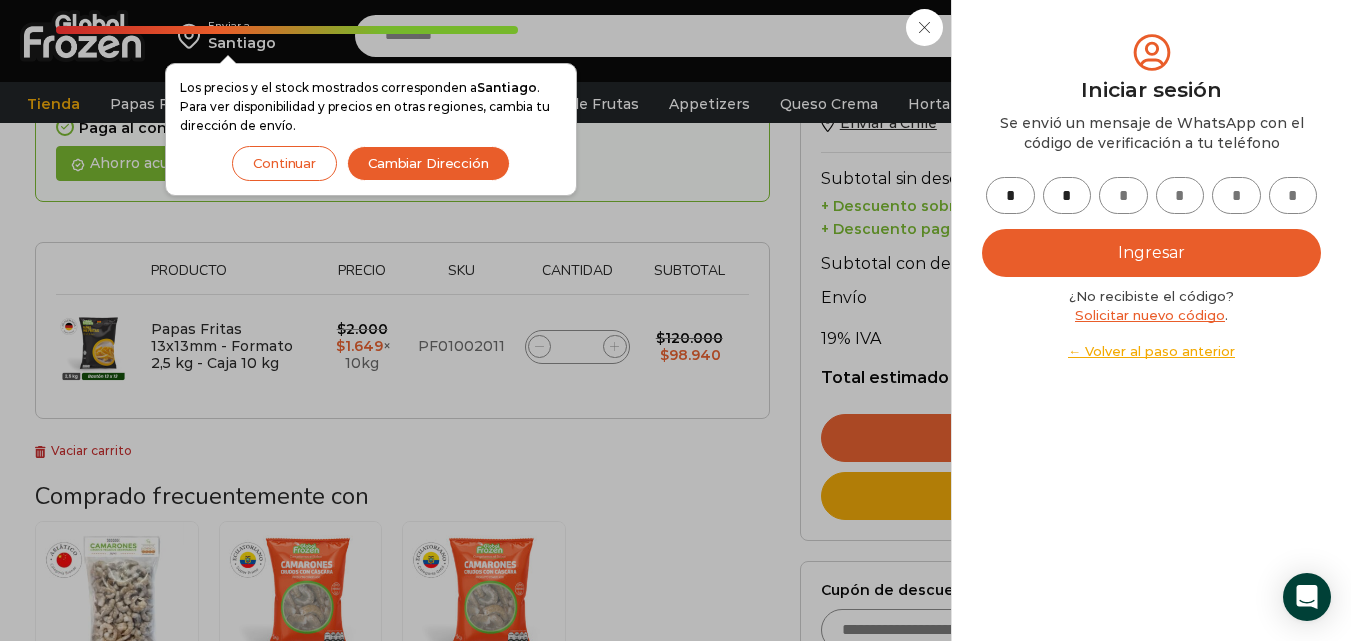 type on "*" 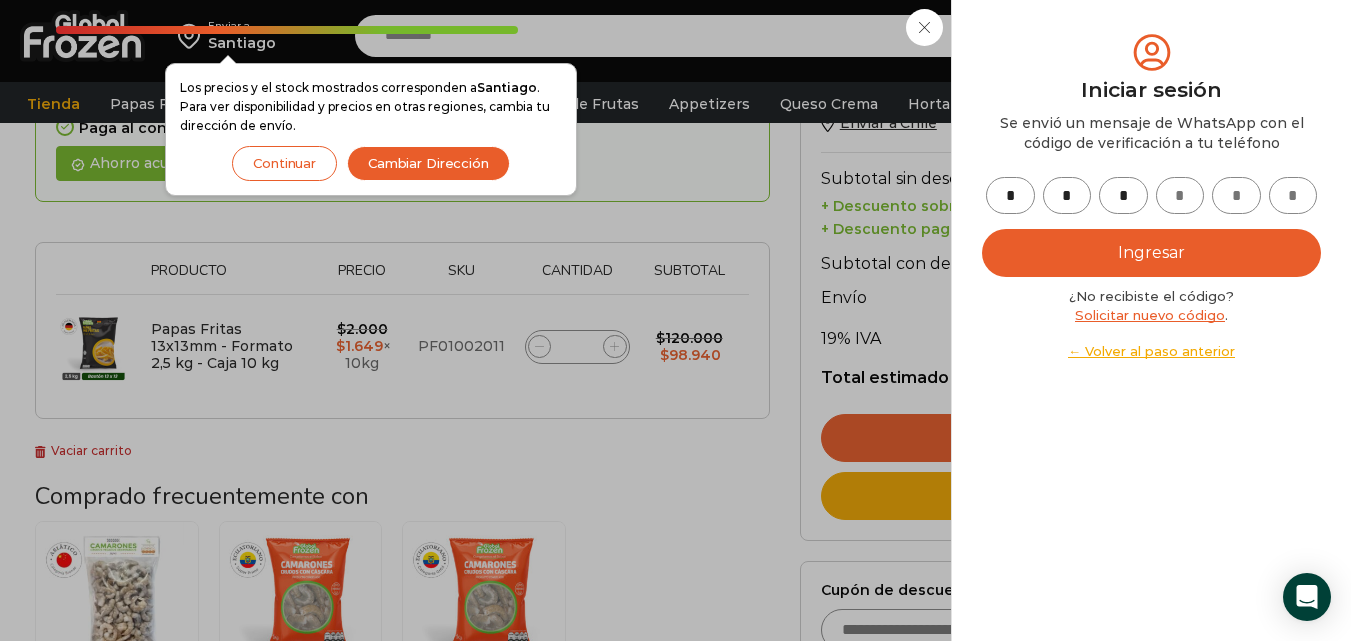 type on "*" 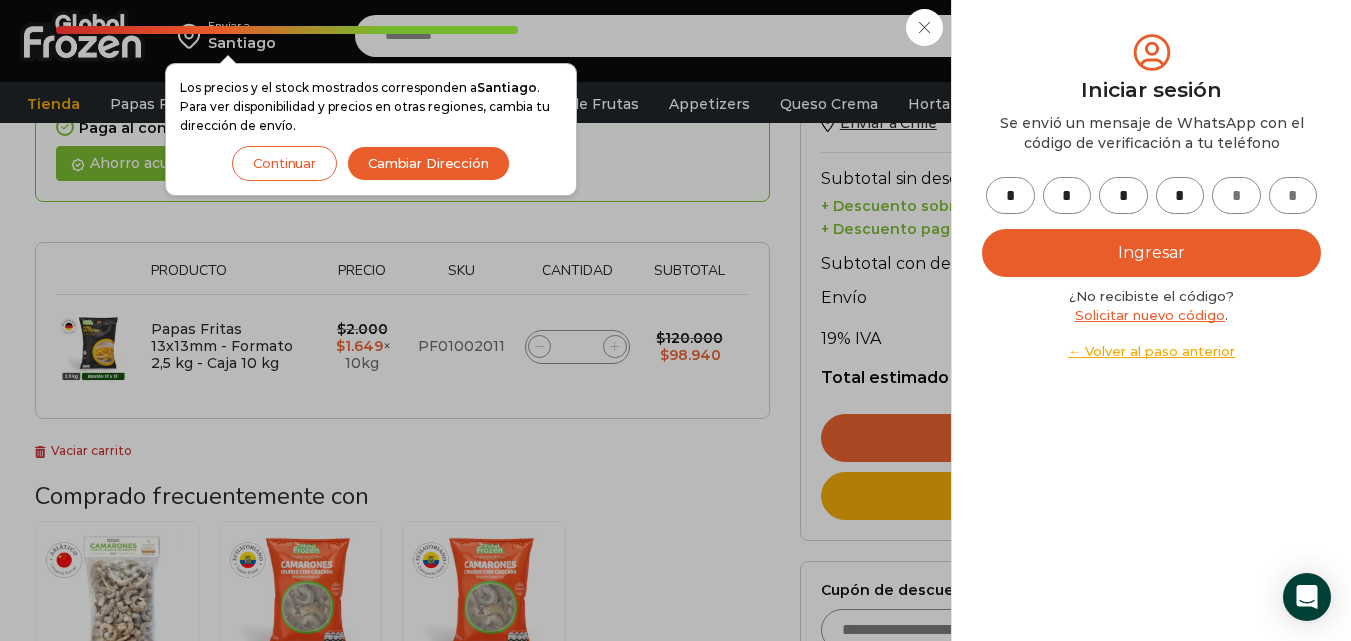 type on "*" 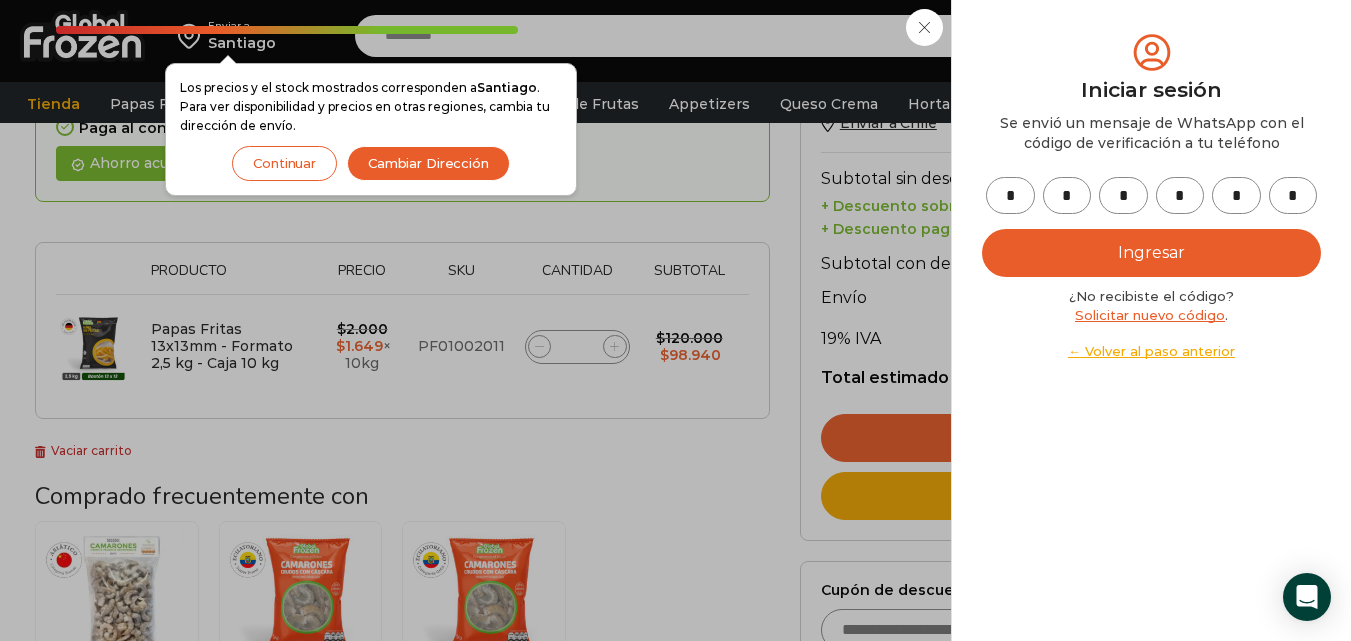 type on "*" 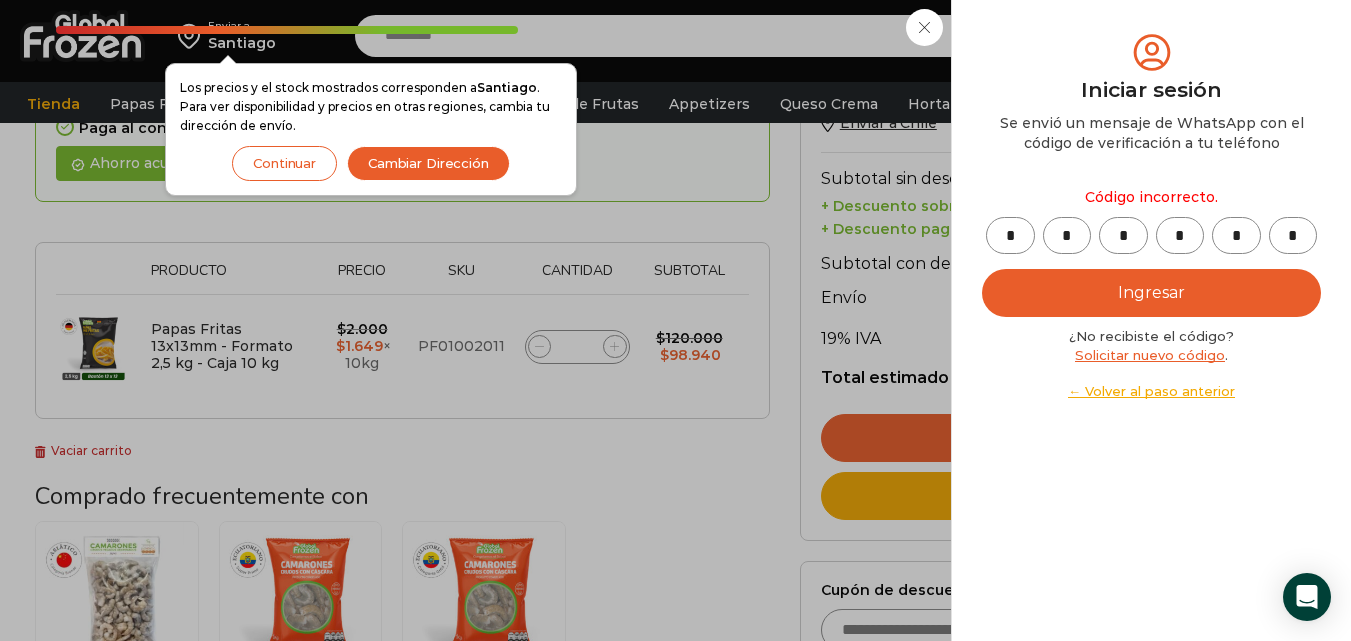 click on "Ingresar" at bounding box center [1151, 293] 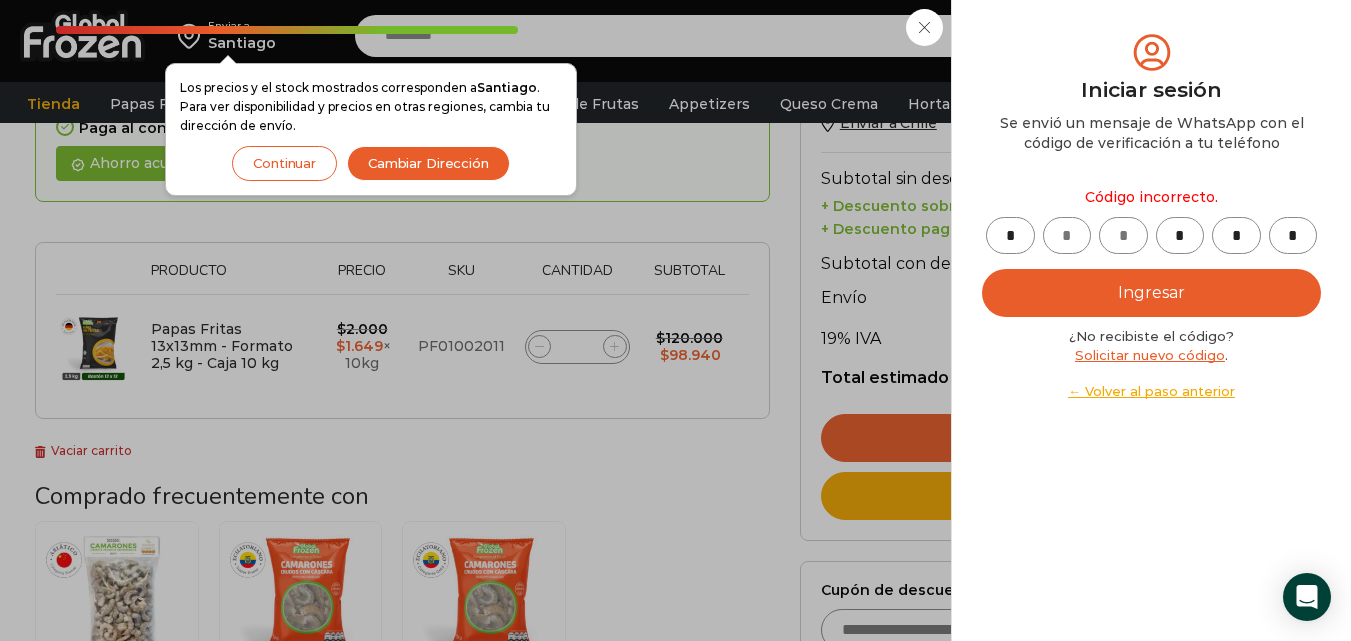 type on "*" 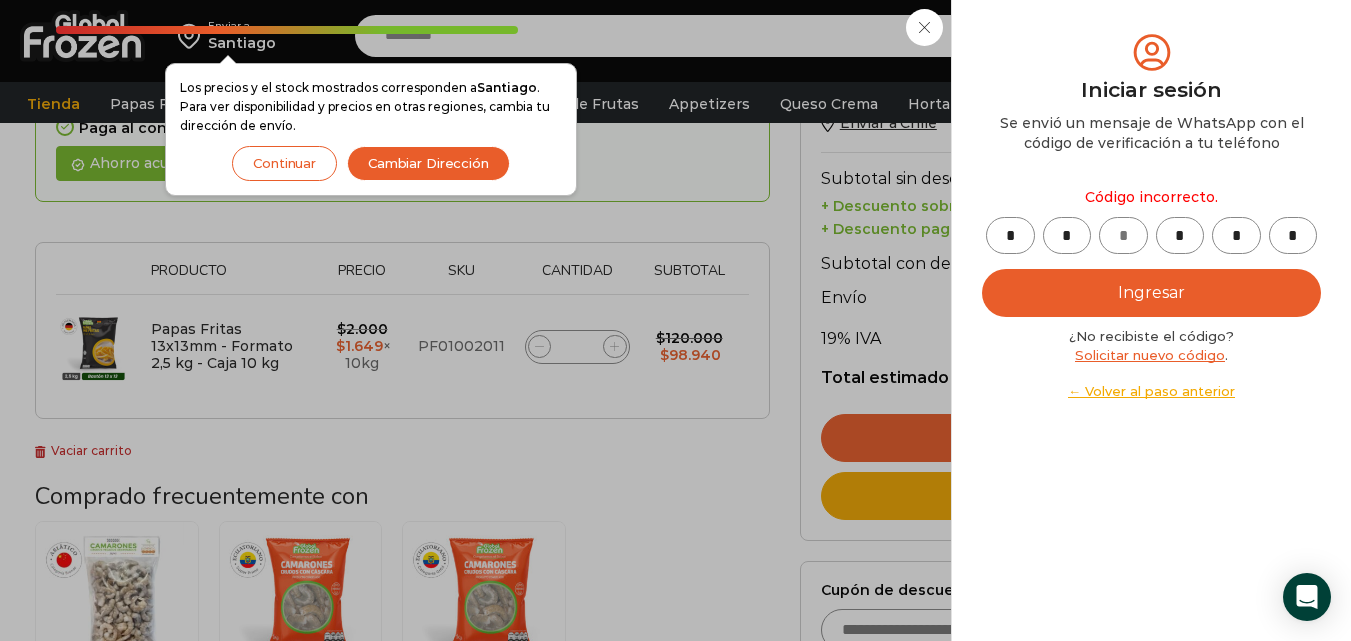 type on "*" 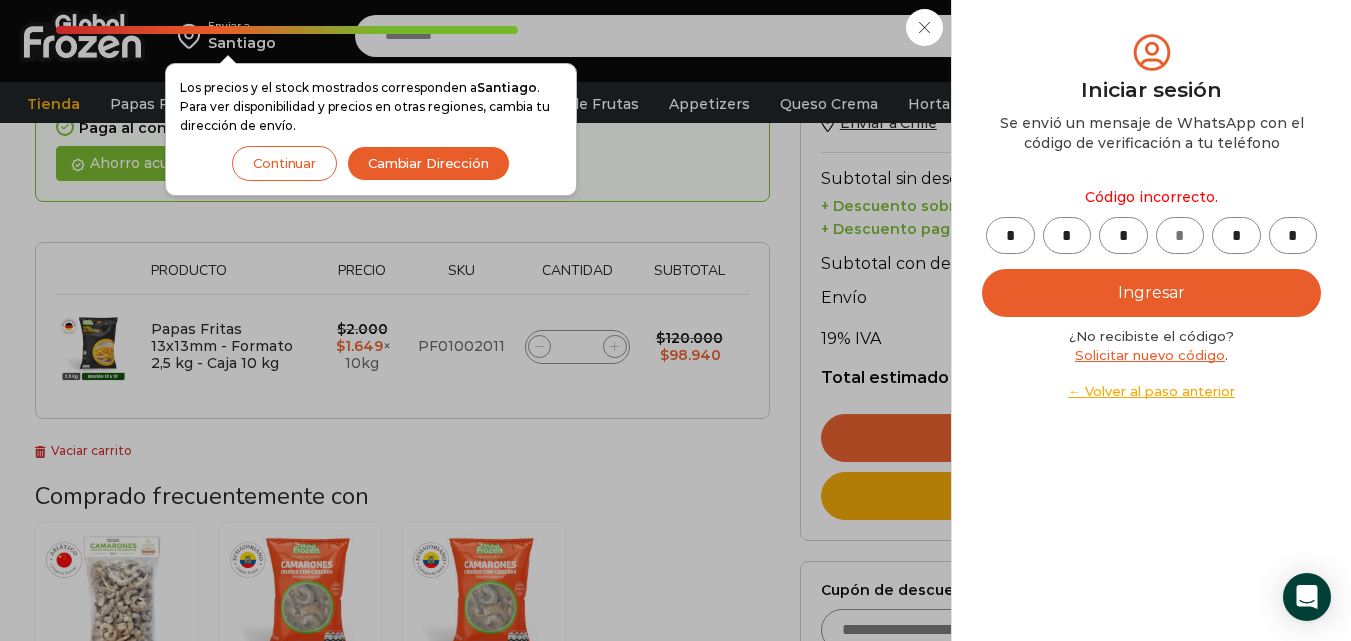 type on "*" 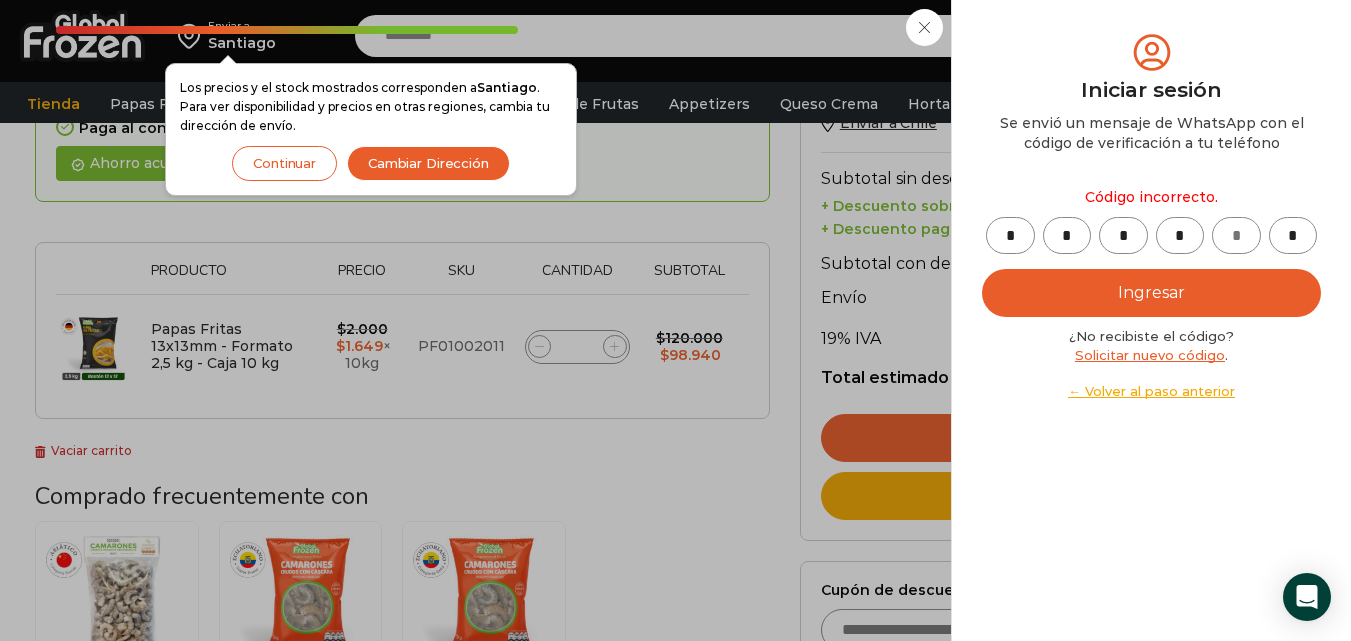 type on "*" 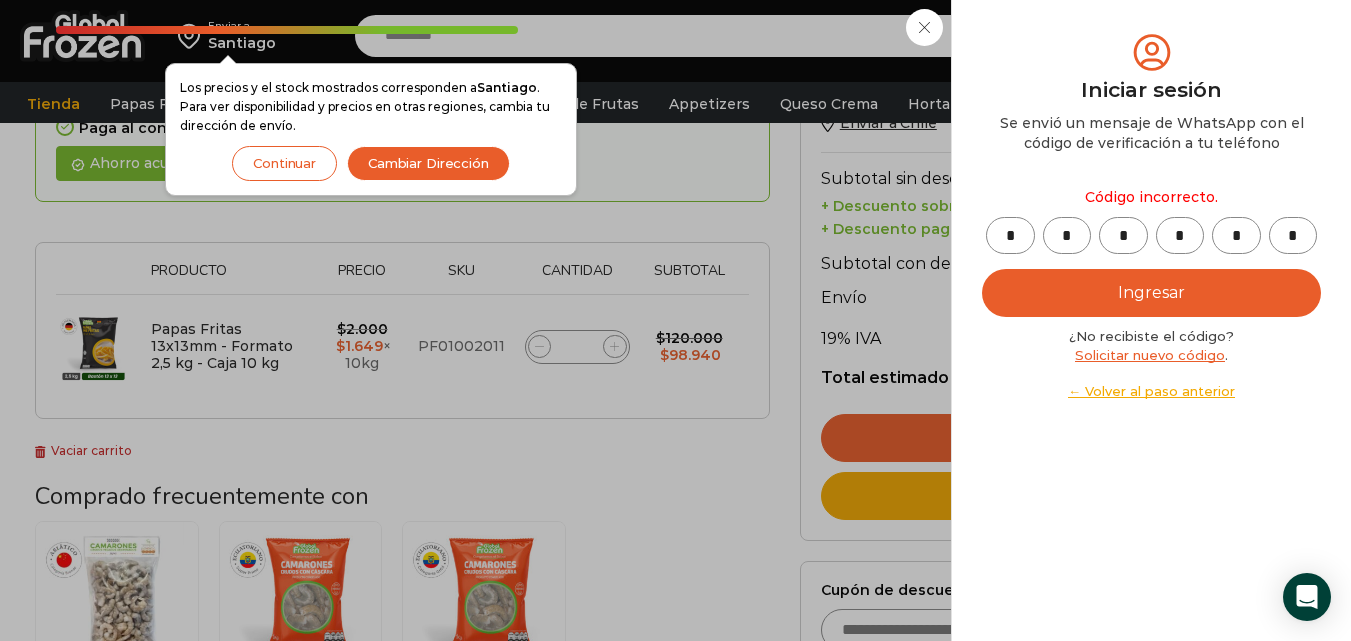 type on "*" 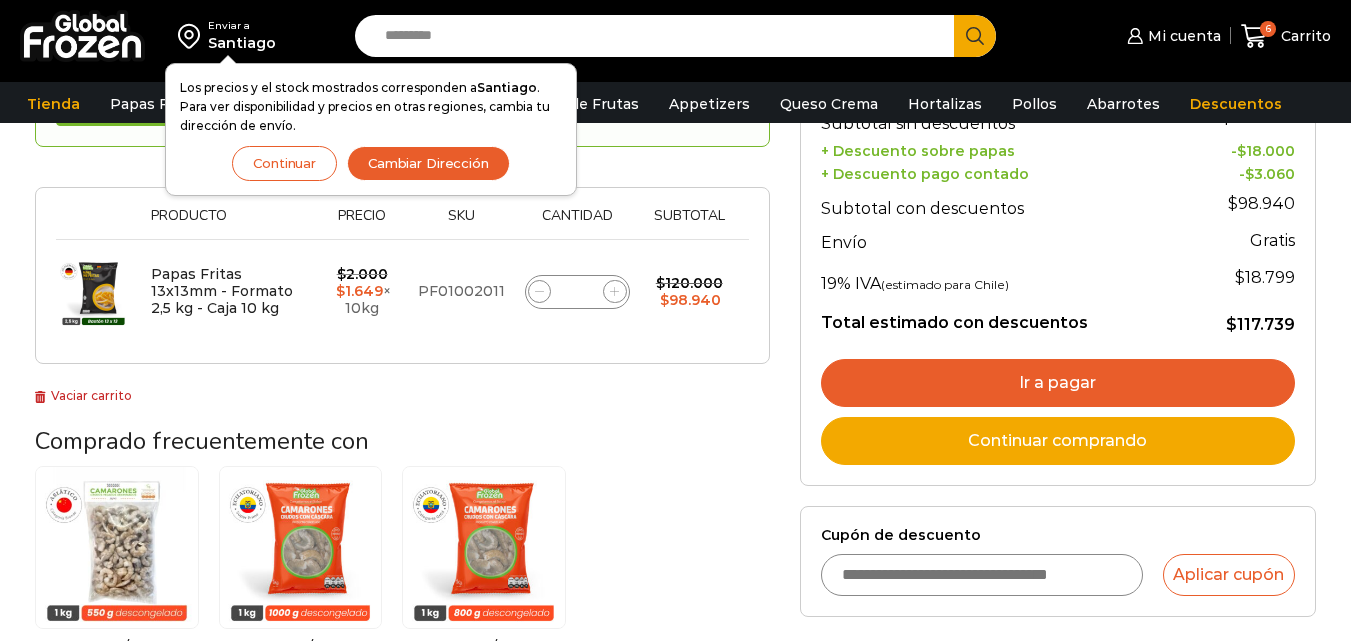 scroll, scrollTop: 238, scrollLeft: 0, axis: vertical 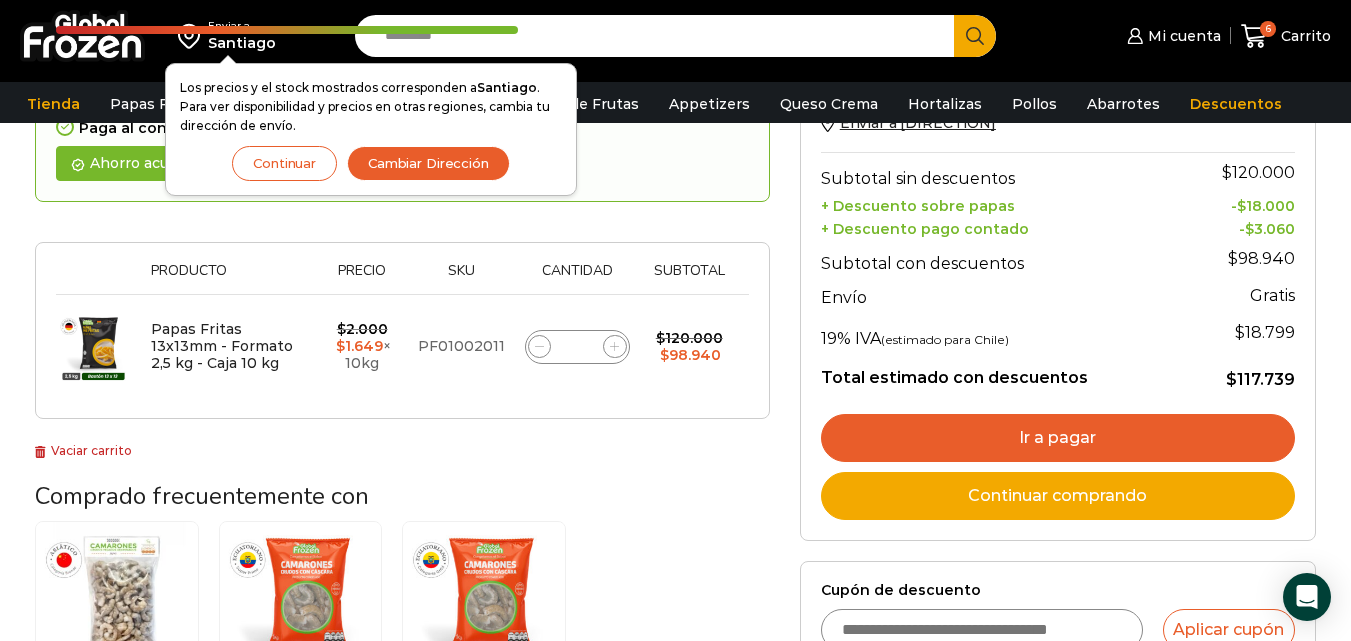 click on "Ir a pagar" at bounding box center (1058, 438) 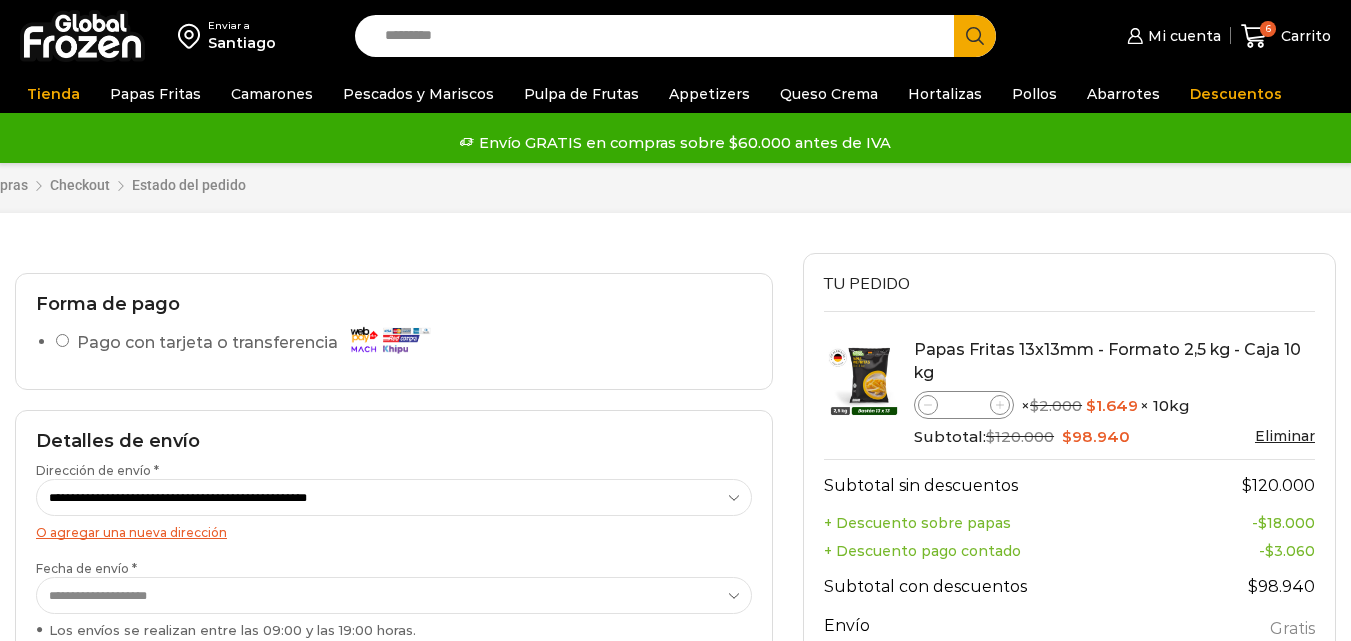 scroll, scrollTop: 0, scrollLeft: 0, axis: both 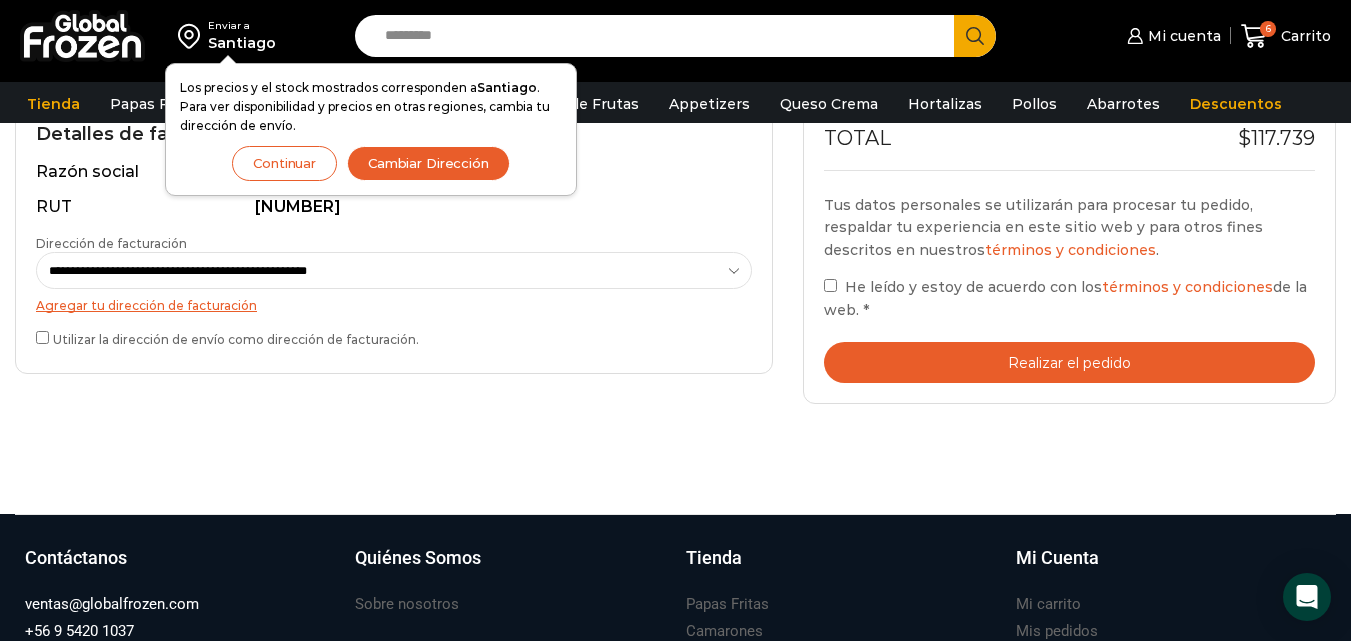 click on "Realizar el pedido" at bounding box center [1069, 362] 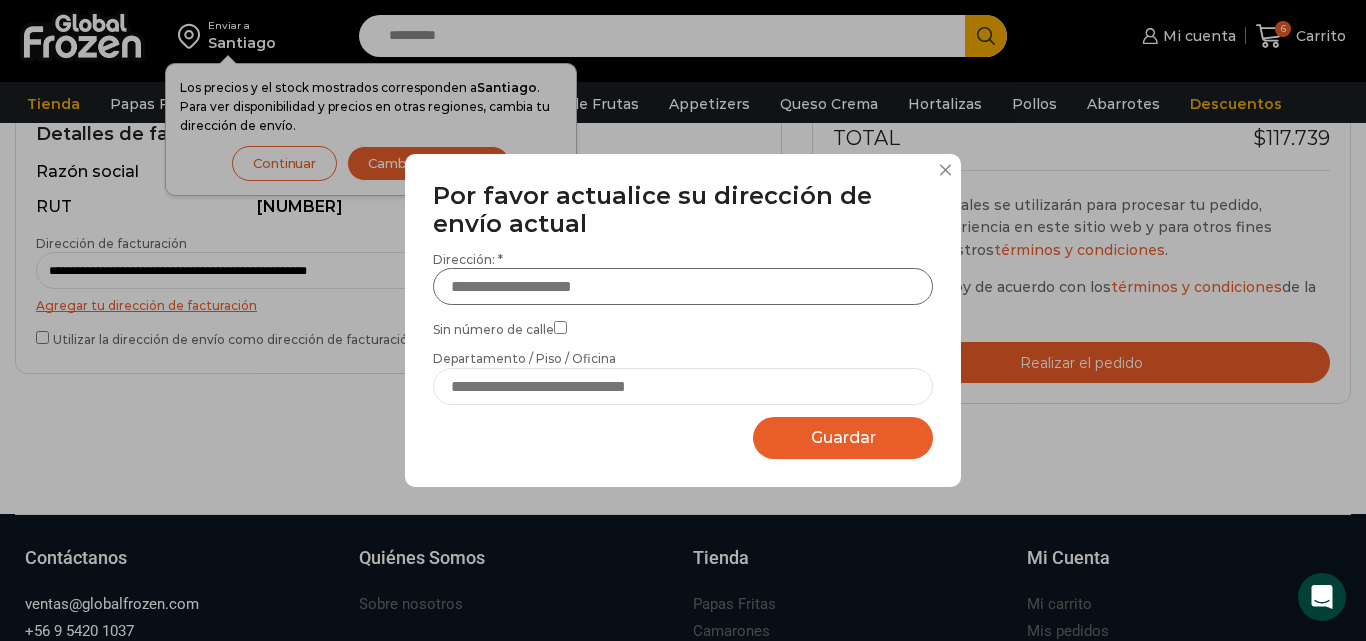 click on "Dirección: *" at bounding box center [683, 286] 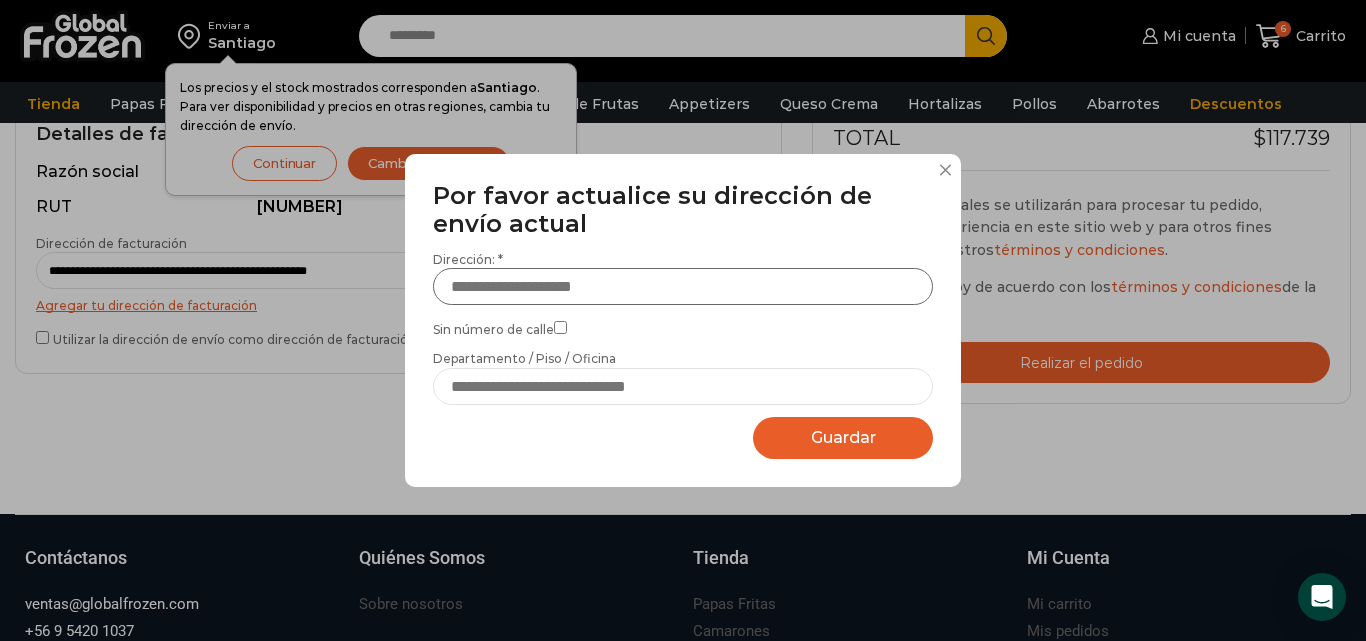type on "**********" 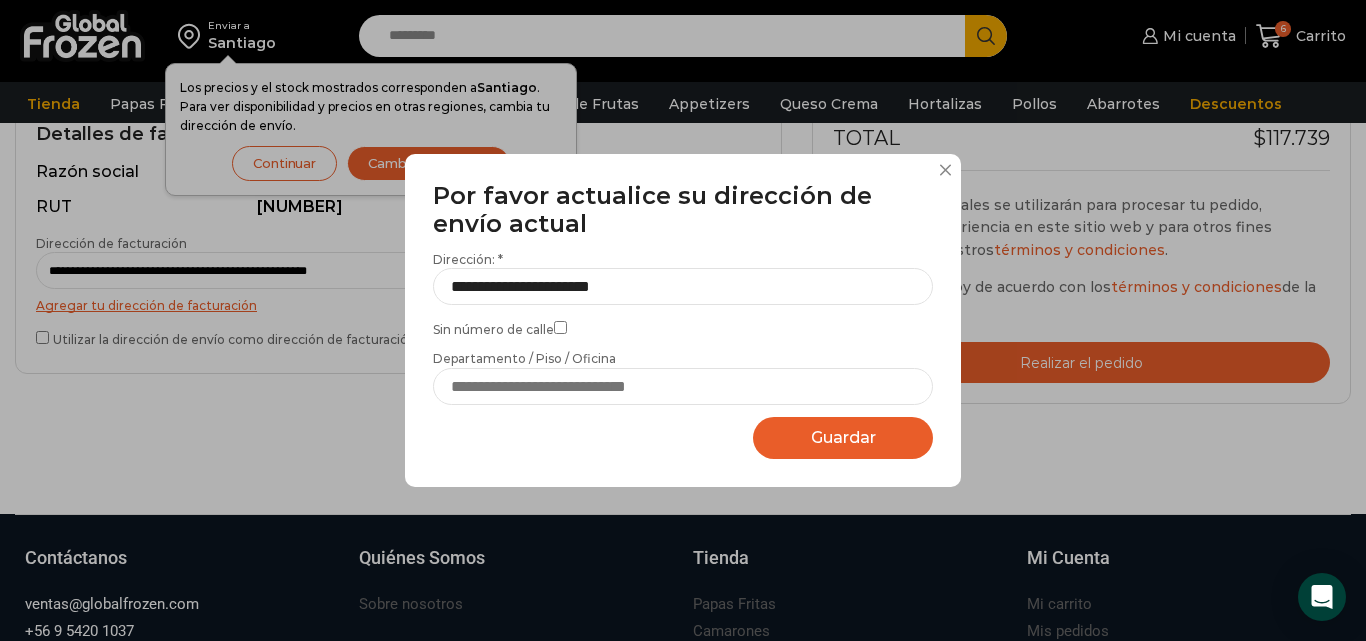 click on "Guardar" at bounding box center (843, 437) 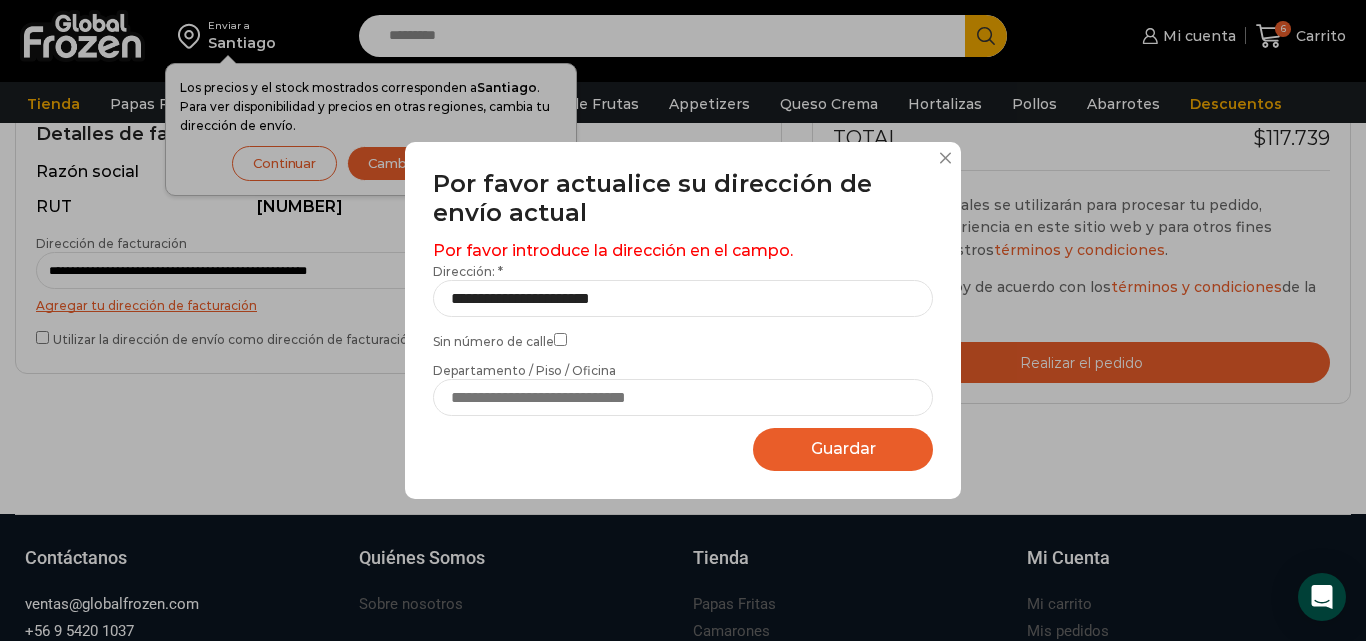 click on "Guardar" at bounding box center (843, 448) 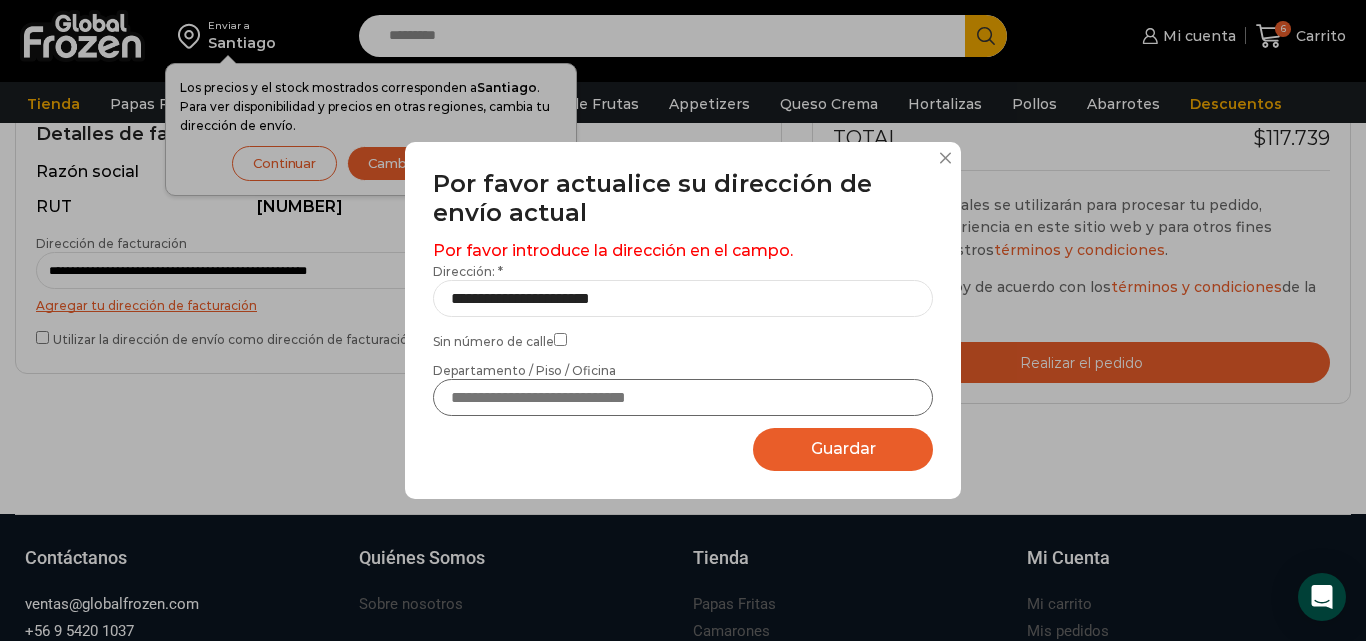 click on "Departamento / Piso / Oficina" at bounding box center (683, 397) 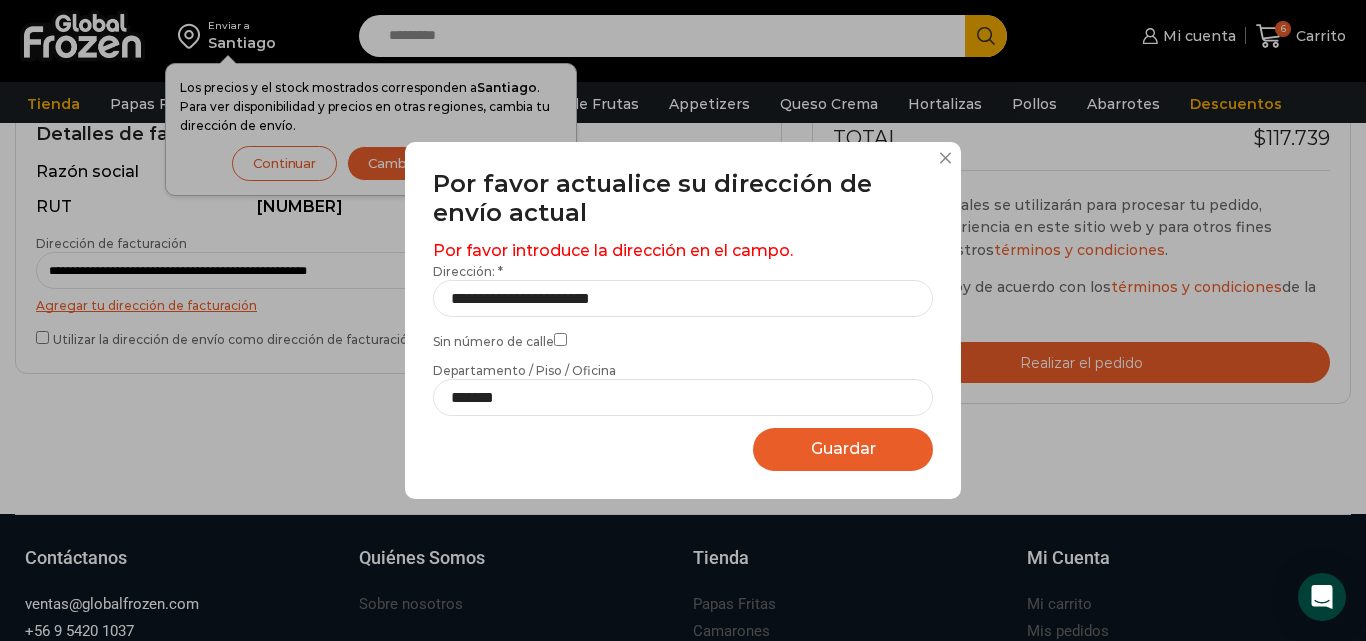 click on "Guardar" at bounding box center [843, 448] 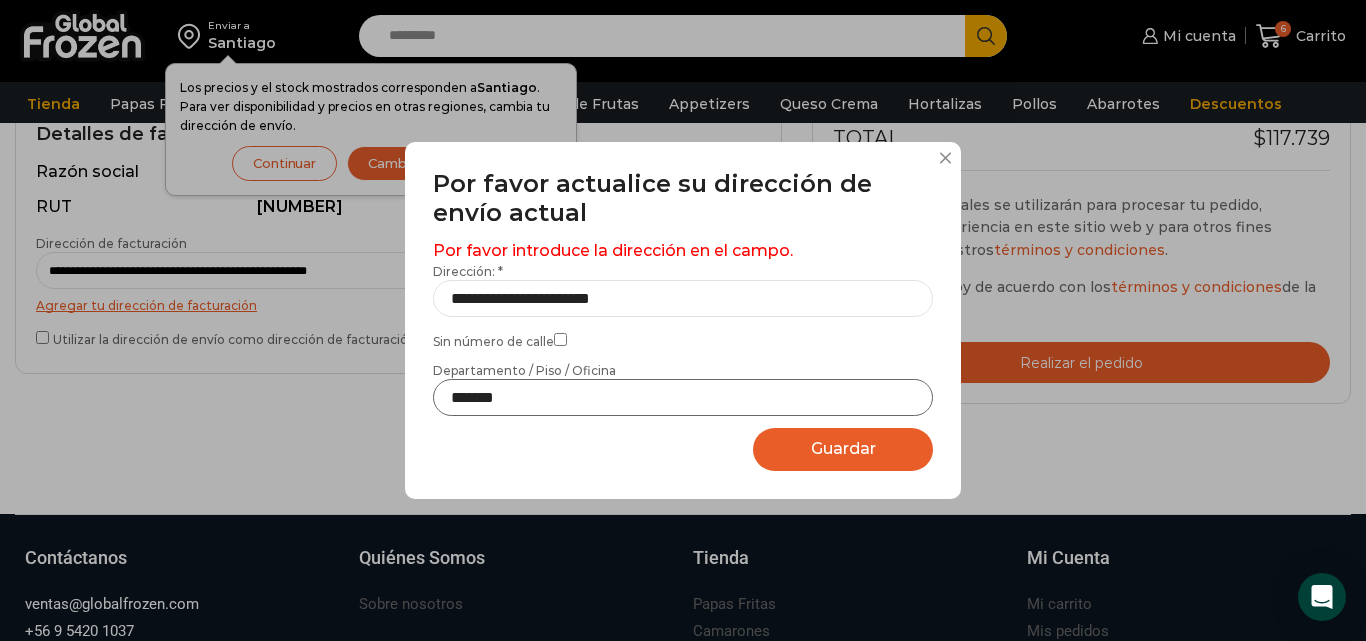 click on "******" at bounding box center [683, 397] 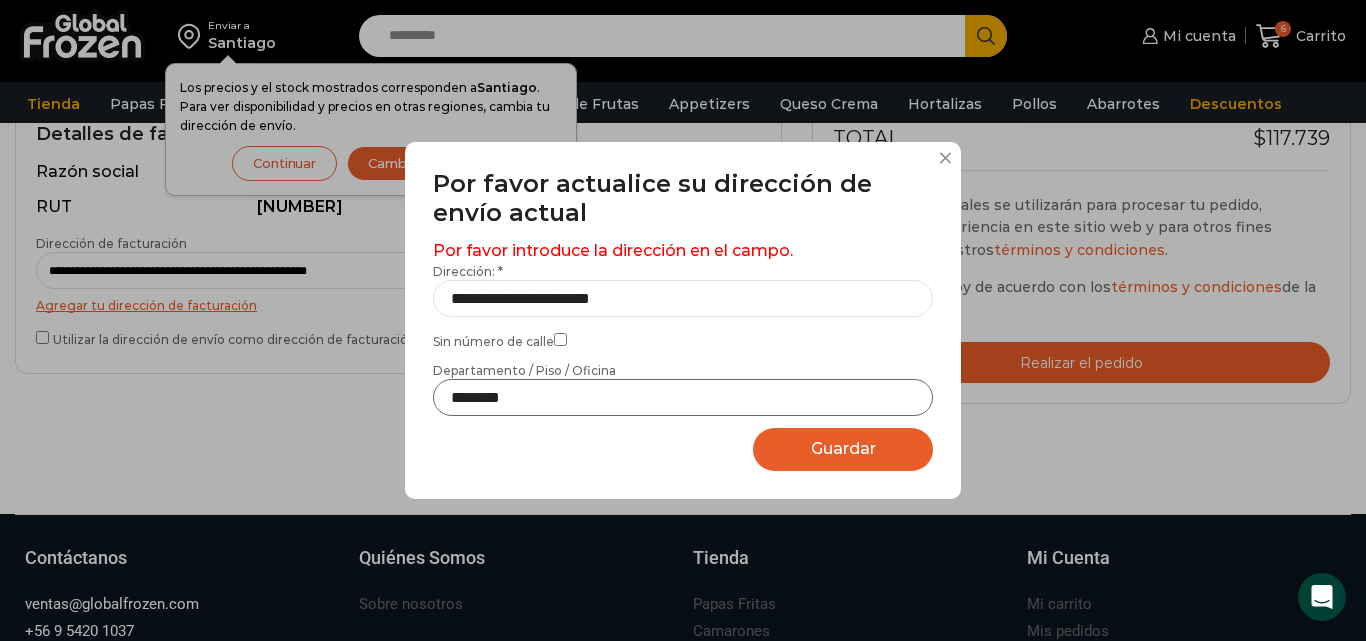 type on "*******" 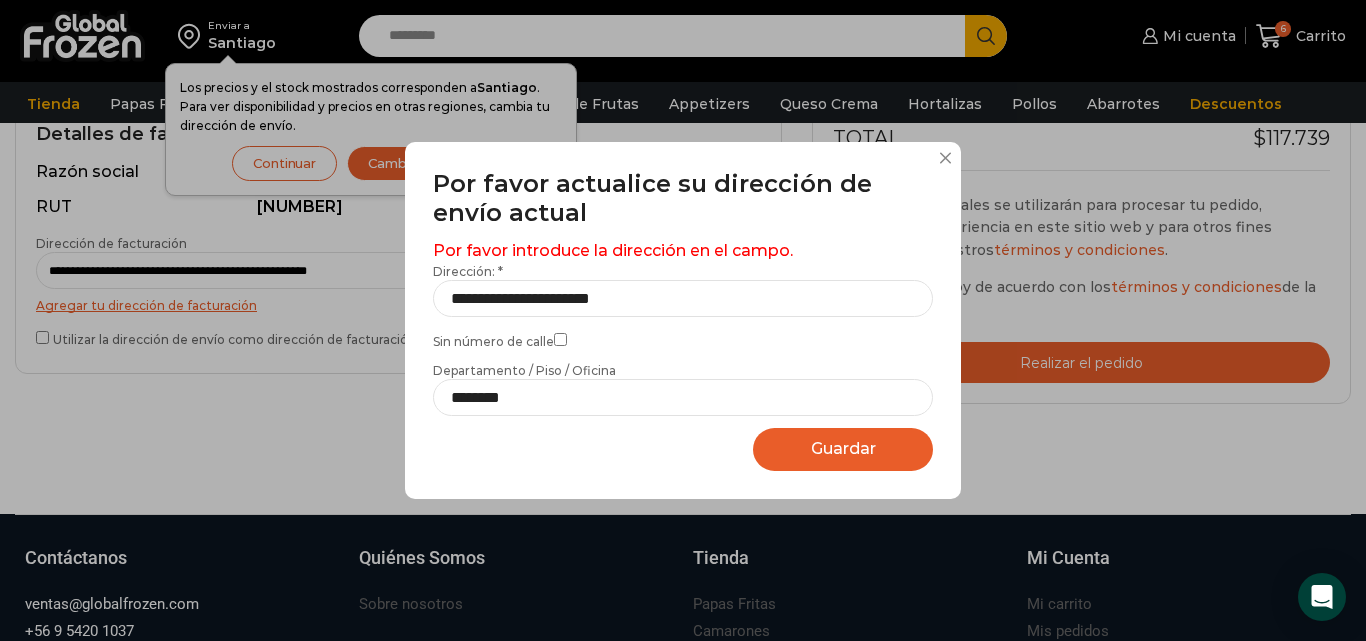 click on "Guardar" at bounding box center [843, 448] 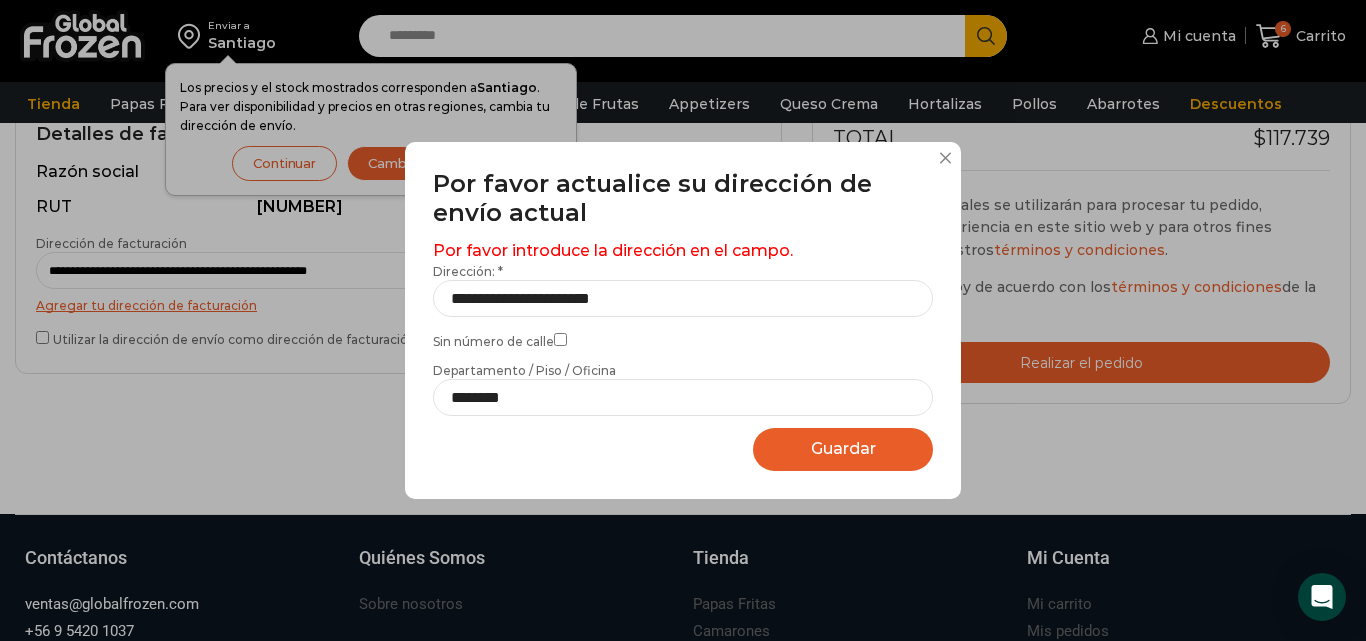 click on "Guardar" at bounding box center [843, 448] 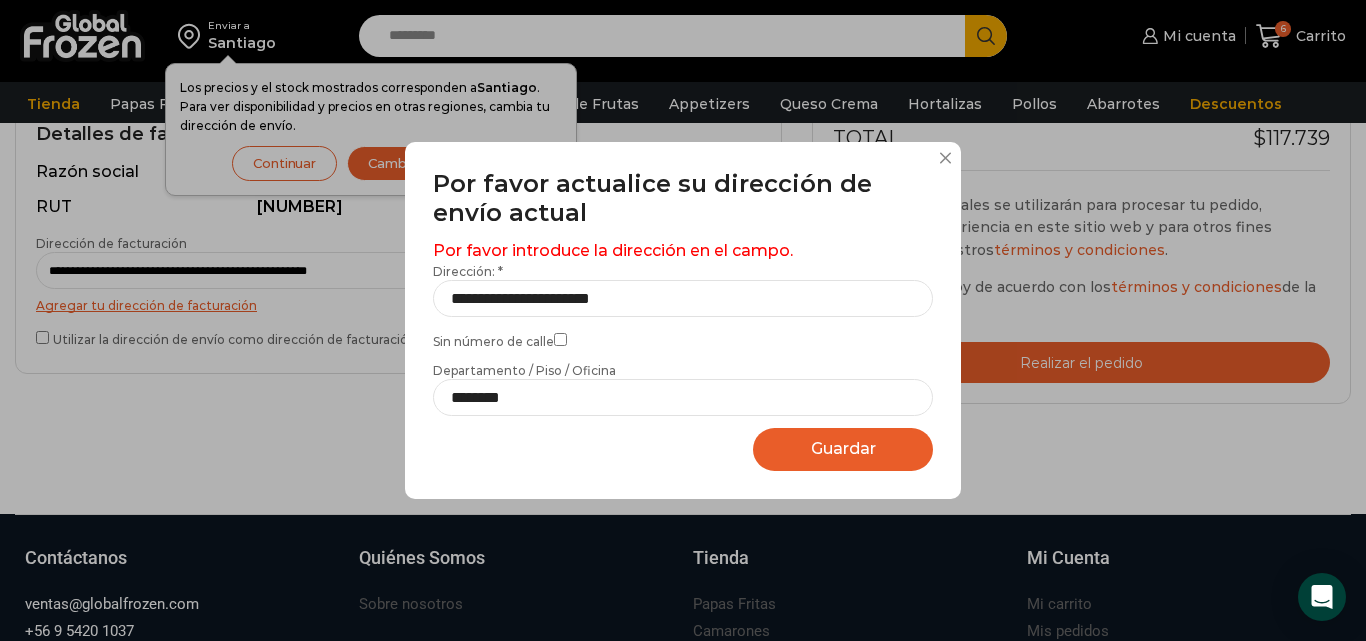 click at bounding box center (945, 158) 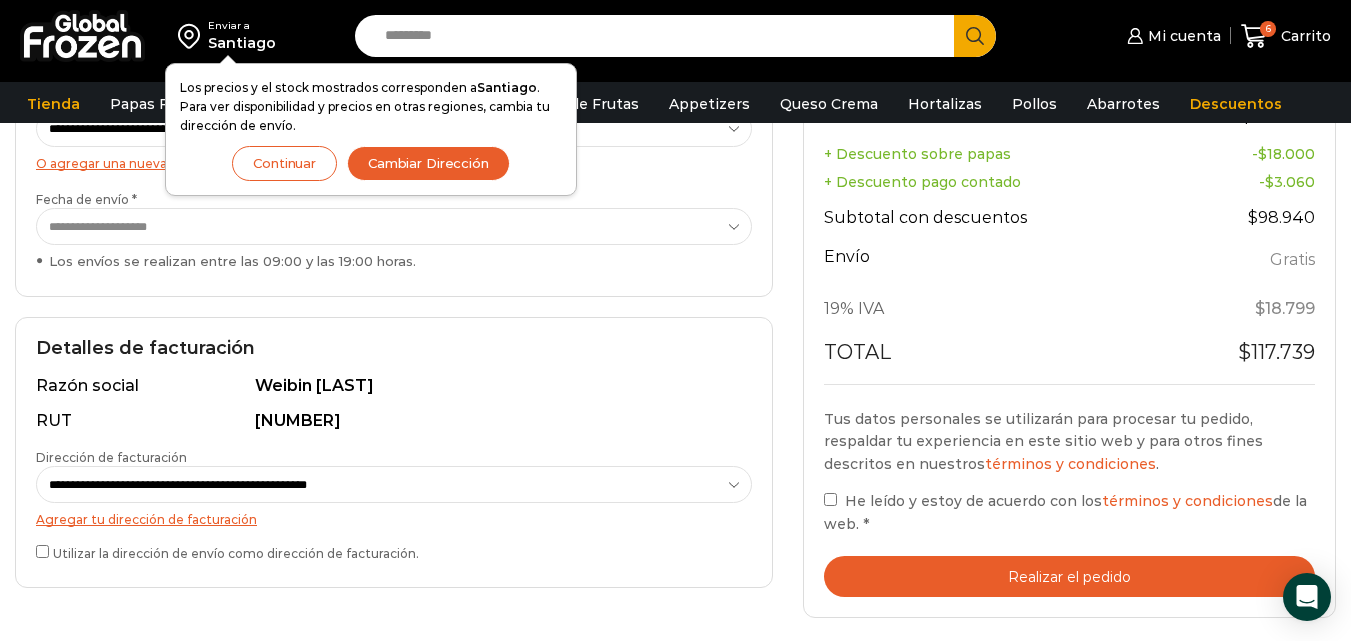scroll, scrollTop: 374, scrollLeft: 0, axis: vertical 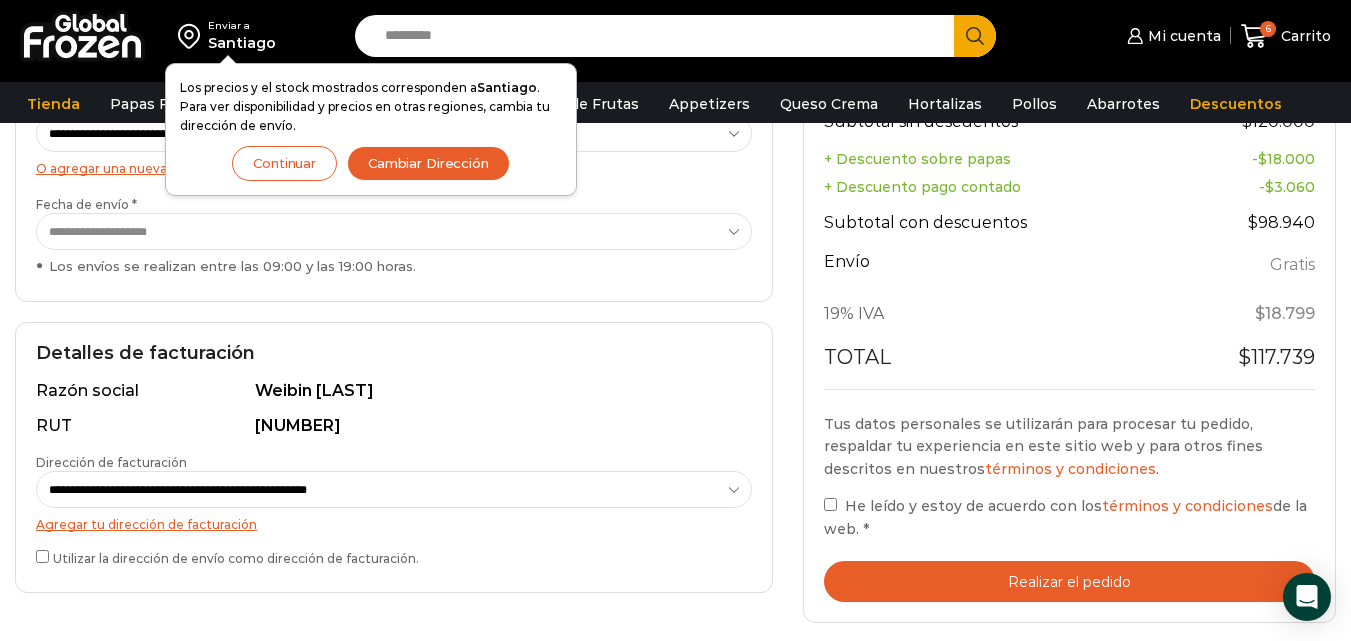 click on "Realizar el pedido" at bounding box center [1069, 581] 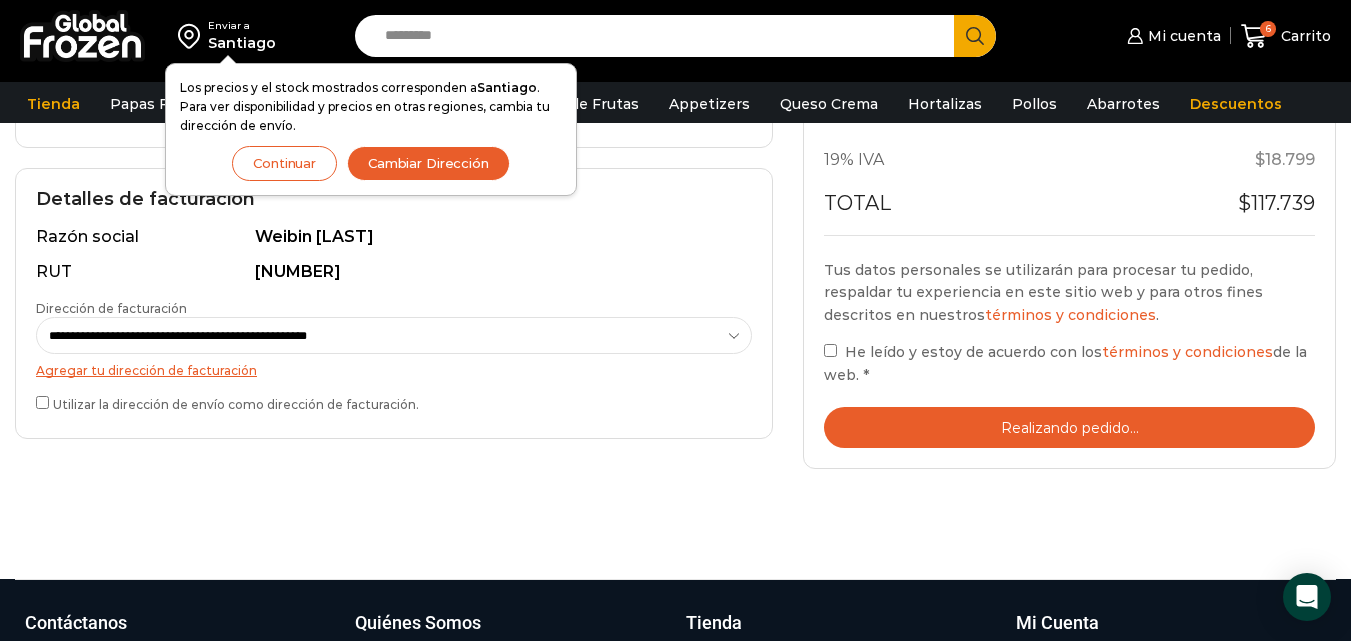 scroll, scrollTop: 525, scrollLeft: 0, axis: vertical 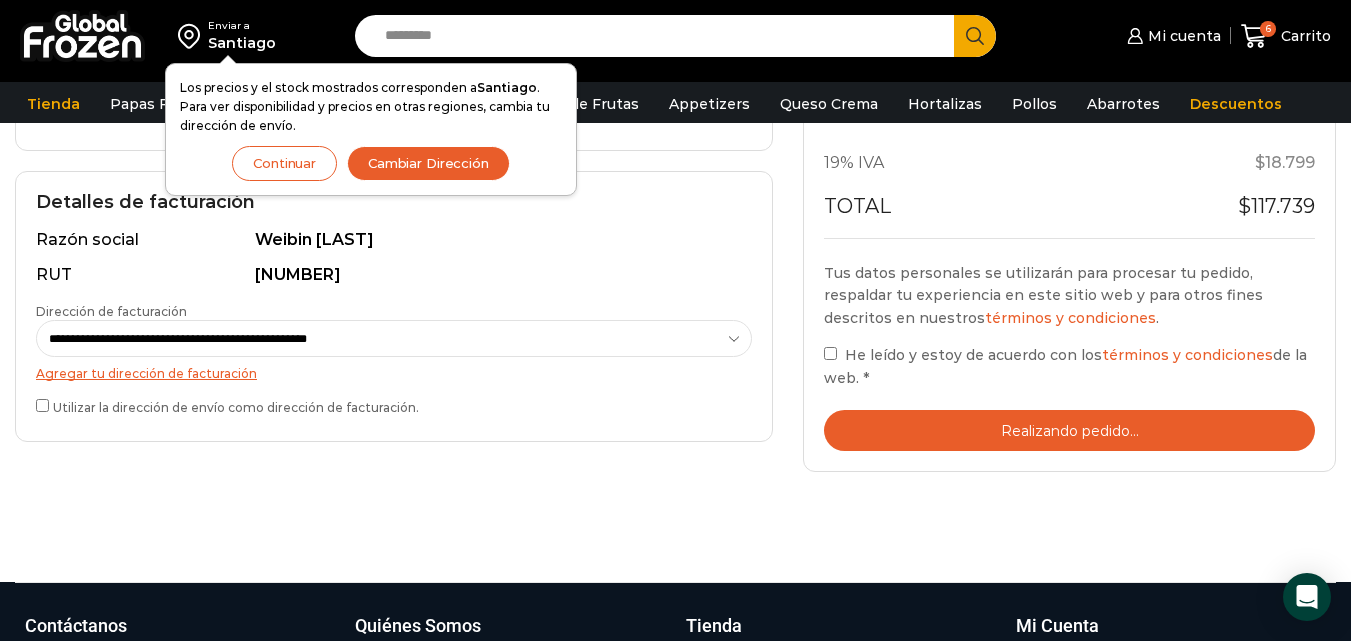 drag, startPoint x: 1350, startPoint y: 376, endPoint x: 1364, endPoint y: 346, distance: 33.105892 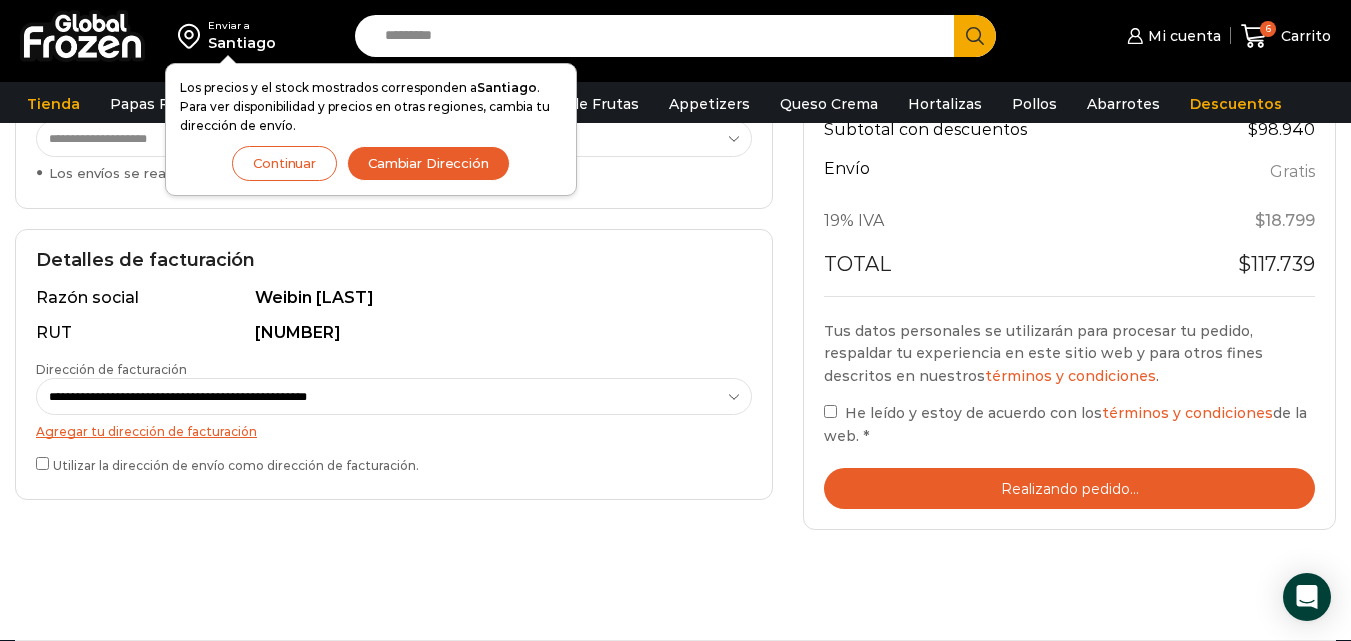 scroll, scrollTop: 459, scrollLeft: 0, axis: vertical 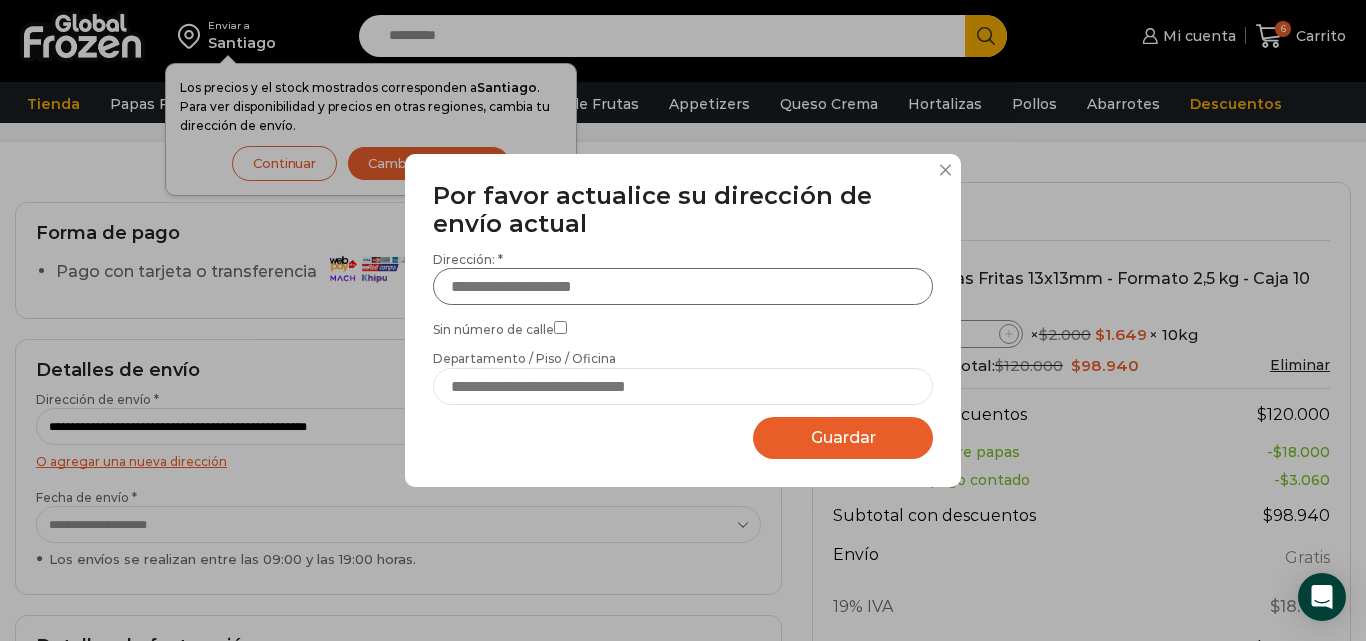 click on "Dirección: *" at bounding box center [683, 286] 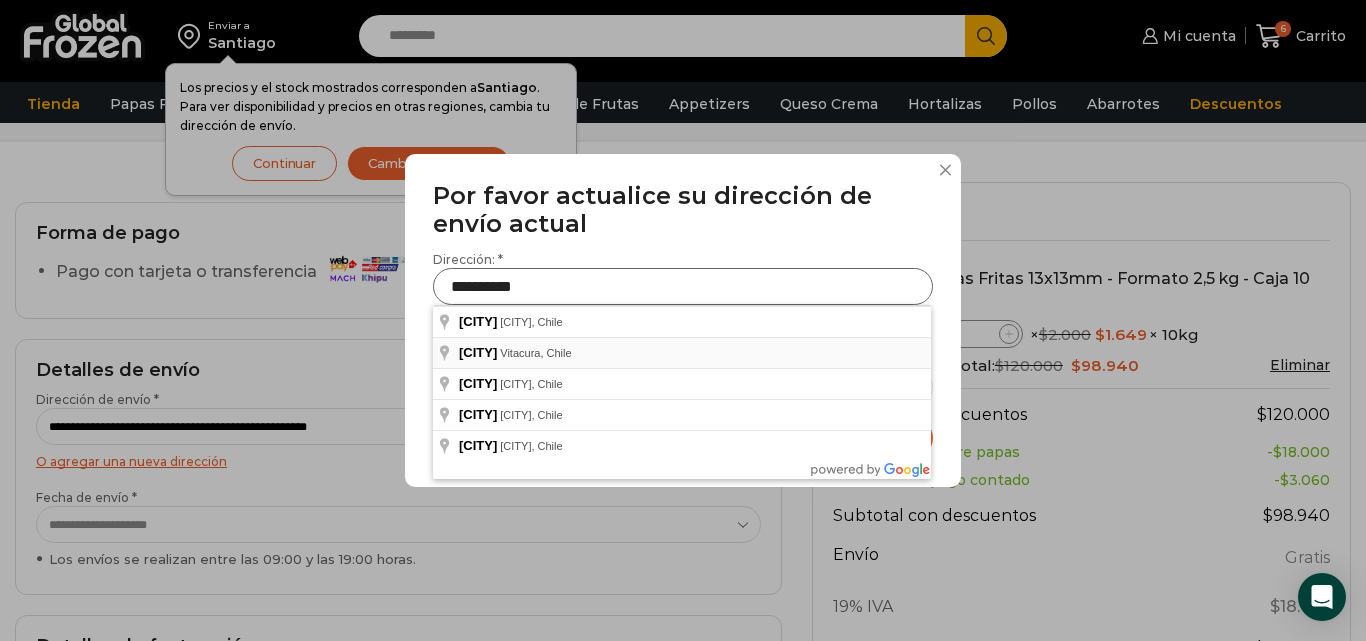 type on "**********" 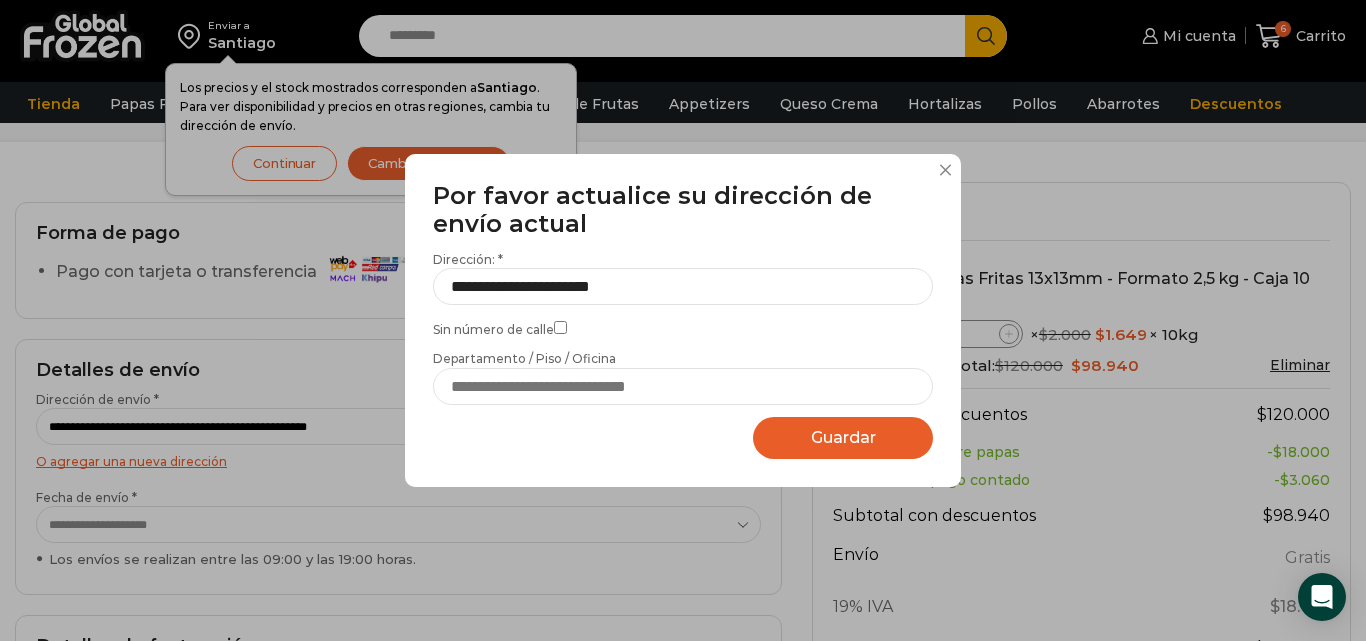 click on "Agregar dirección
Por favor actualice su dirección de envío actual
Nombre de dirección *									 [NAME]
Dirección: *									 [ADDRESS]
Sin número de calle
Departamento / Piso / Oficina
Marcar como dirección predeterminada
Esta es la dirección de facturación
Street
U_DCO
ZipCode
City
County
Country
Guardar Guardando..." at bounding box center [683, 320] 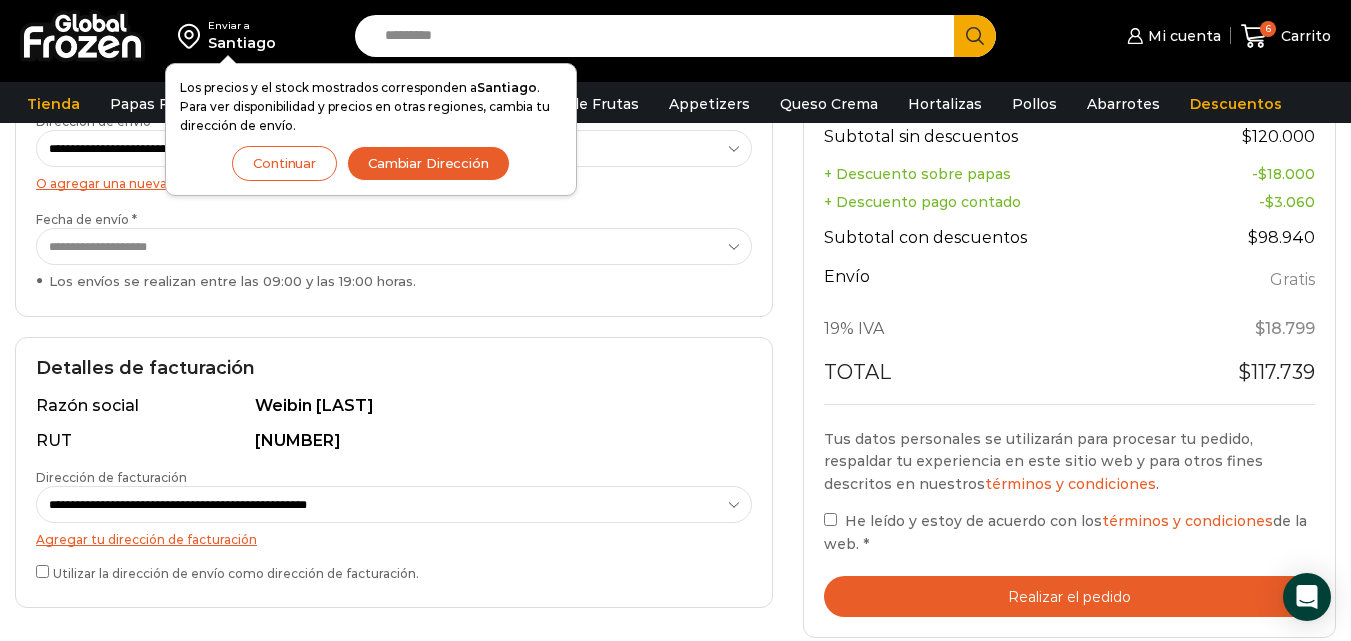 scroll, scrollTop: 465, scrollLeft: 0, axis: vertical 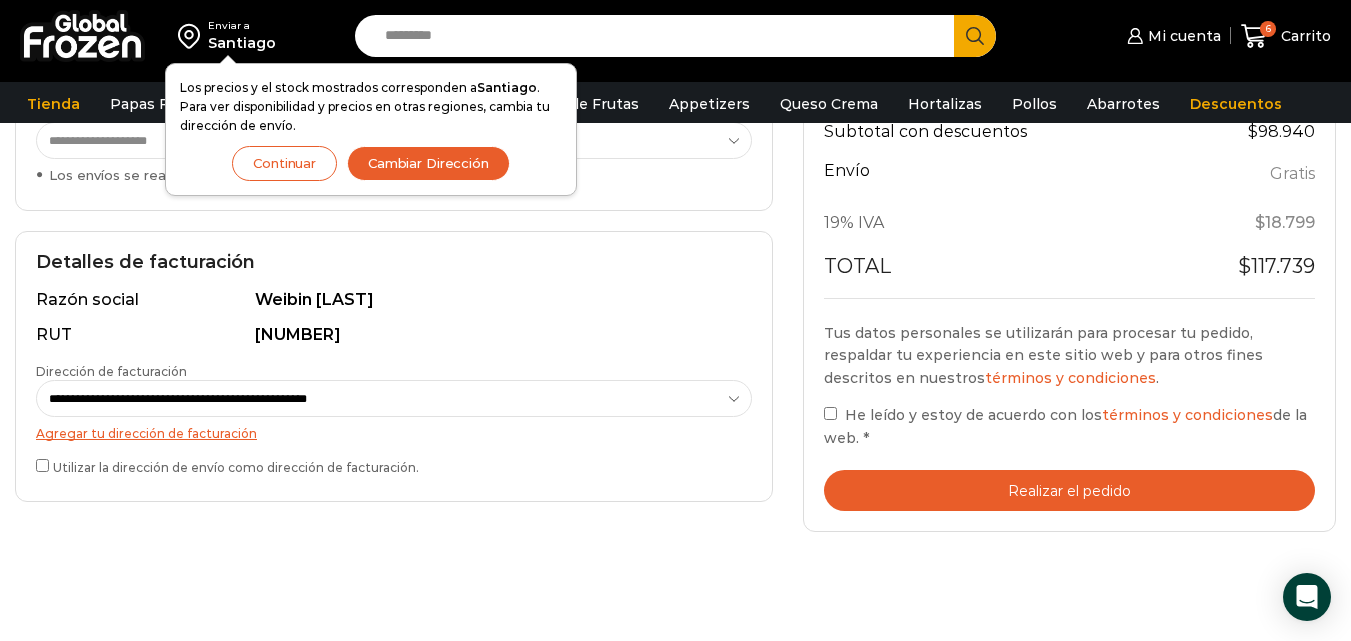 click on "Realizar el pedido" at bounding box center (1069, 490) 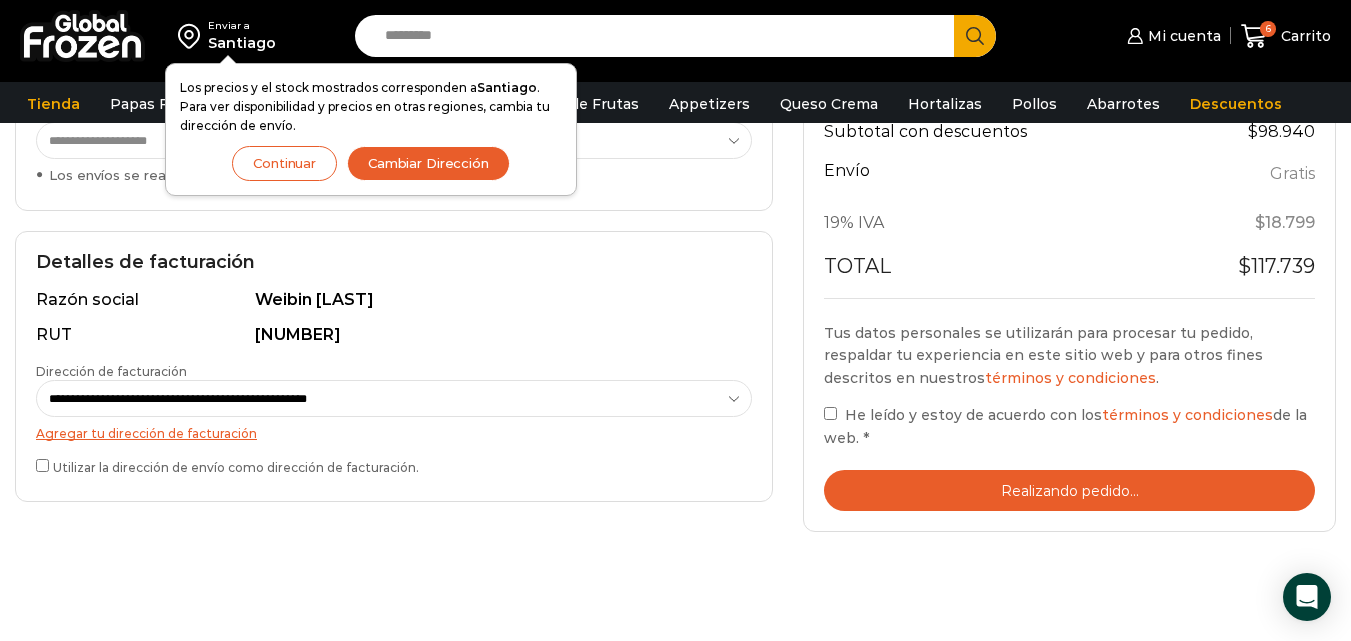 click on "Continuar" at bounding box center (284, 163) 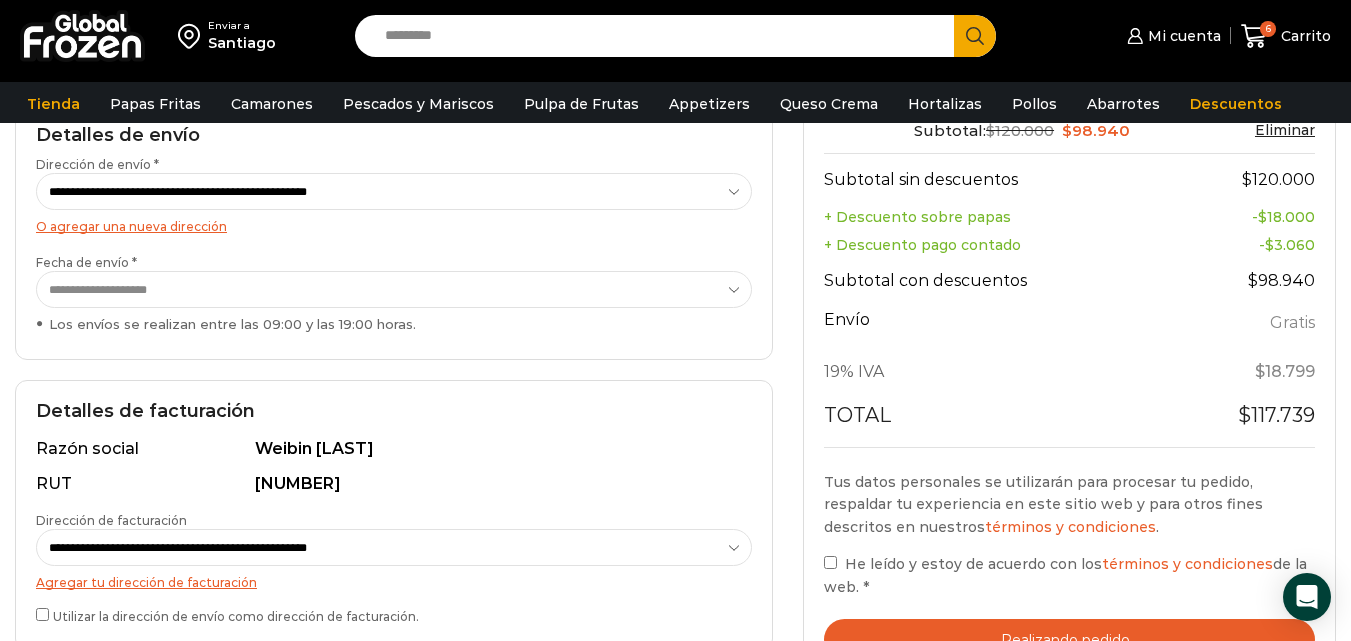 scroll, scrollTop: 318, scrollLeft: 0, axis: vertical 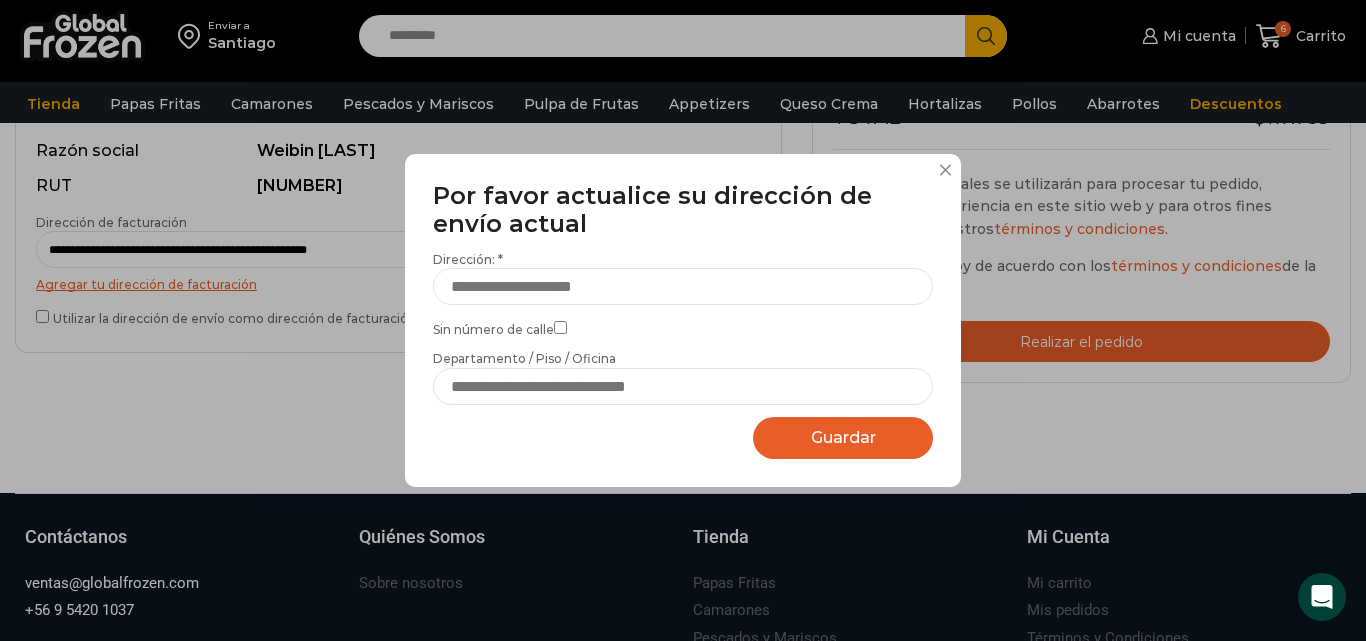 drag, startPoint x: 1365, startPoint y: 206, endPoint x: 1358, endPoint y: 355, distance: 149.16434 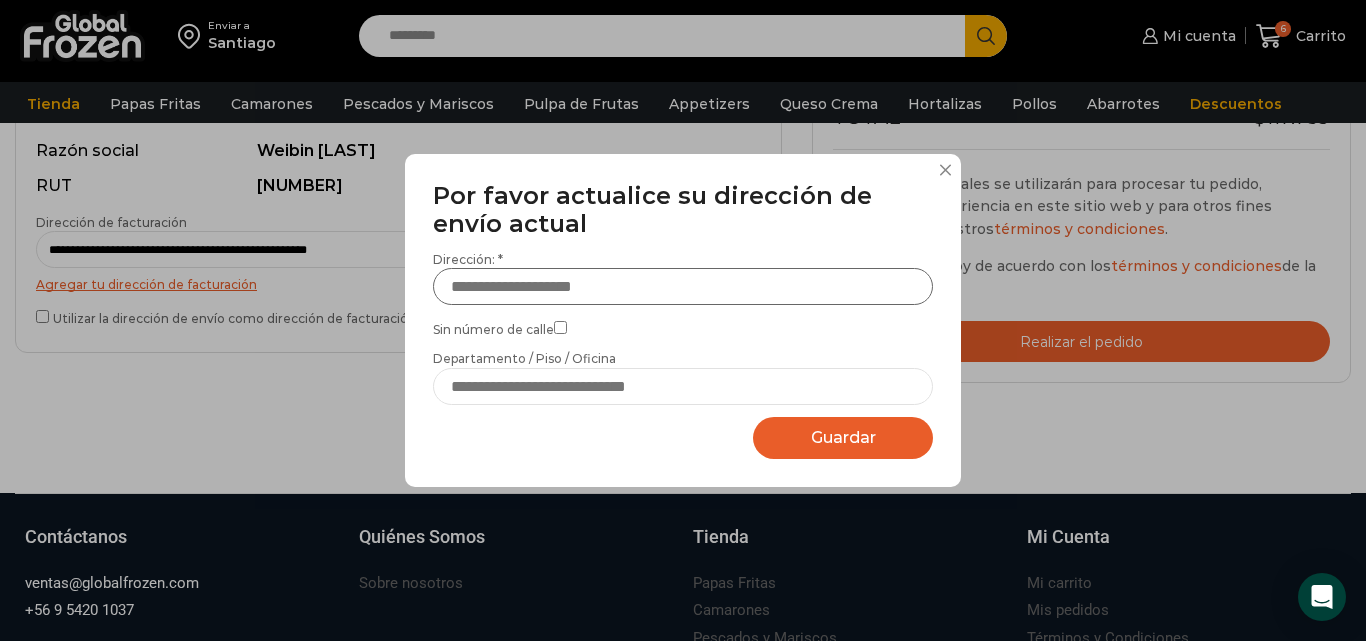 click on "Dirección: *" at bounding box center (683, 286) 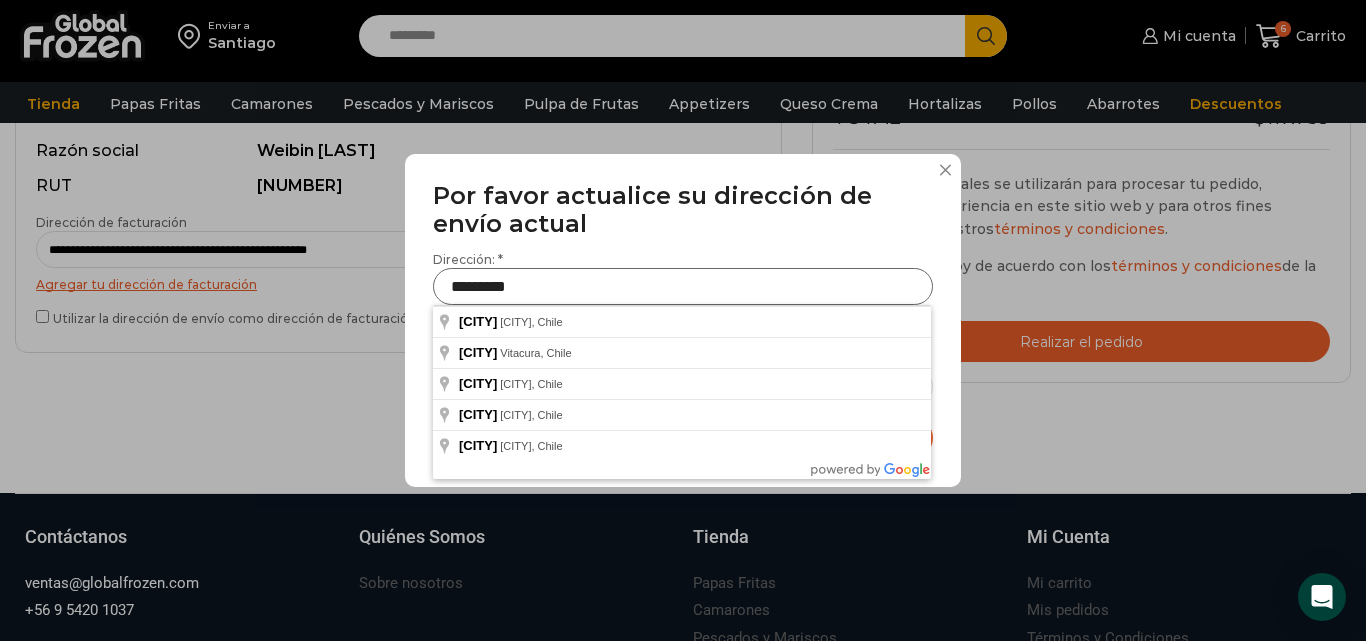type on "*********" 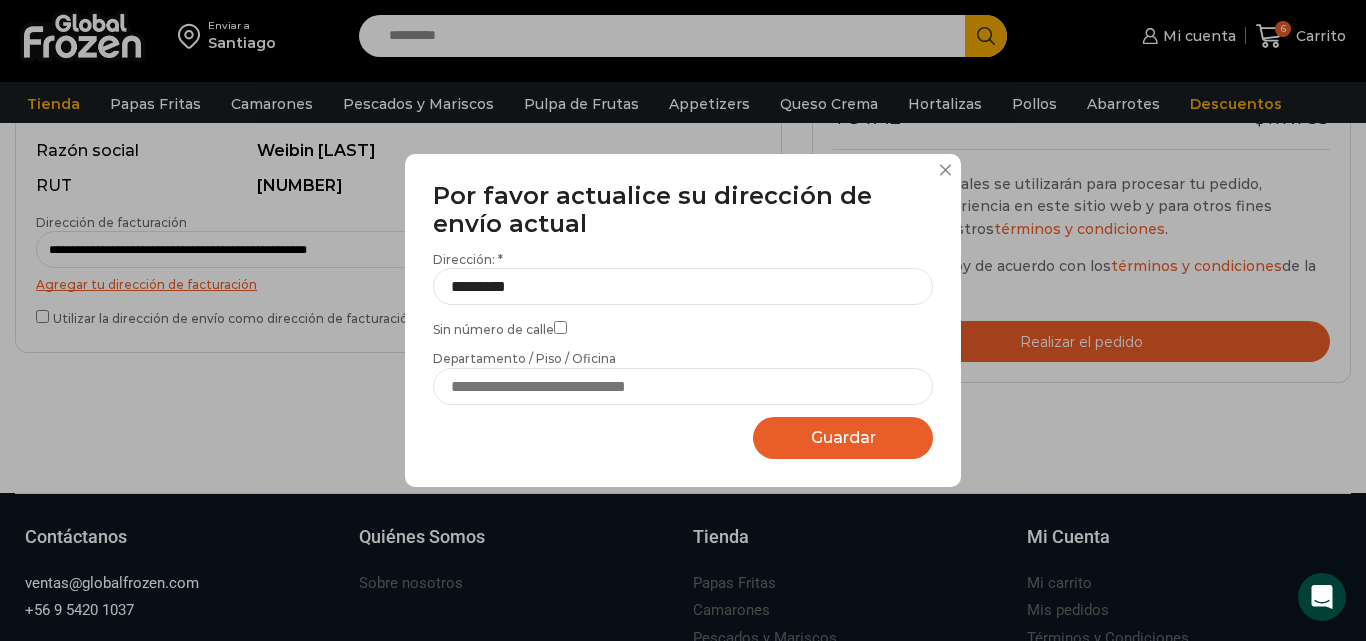 click on "Agregar dirección
Por favor actualice su dirección de envío actual
Nombre de dirección *									 [NAME]
Dirección: *									 [ADDRESS]
Sin número de calle
Departamento / Piso / Oficina
Marcar como dirección predeterminada
Esta es la dirección de facturación
Street
U_DCO
ZipCode
City
County
Country
Guardar Guardando..." at bounding box center [683, 320] 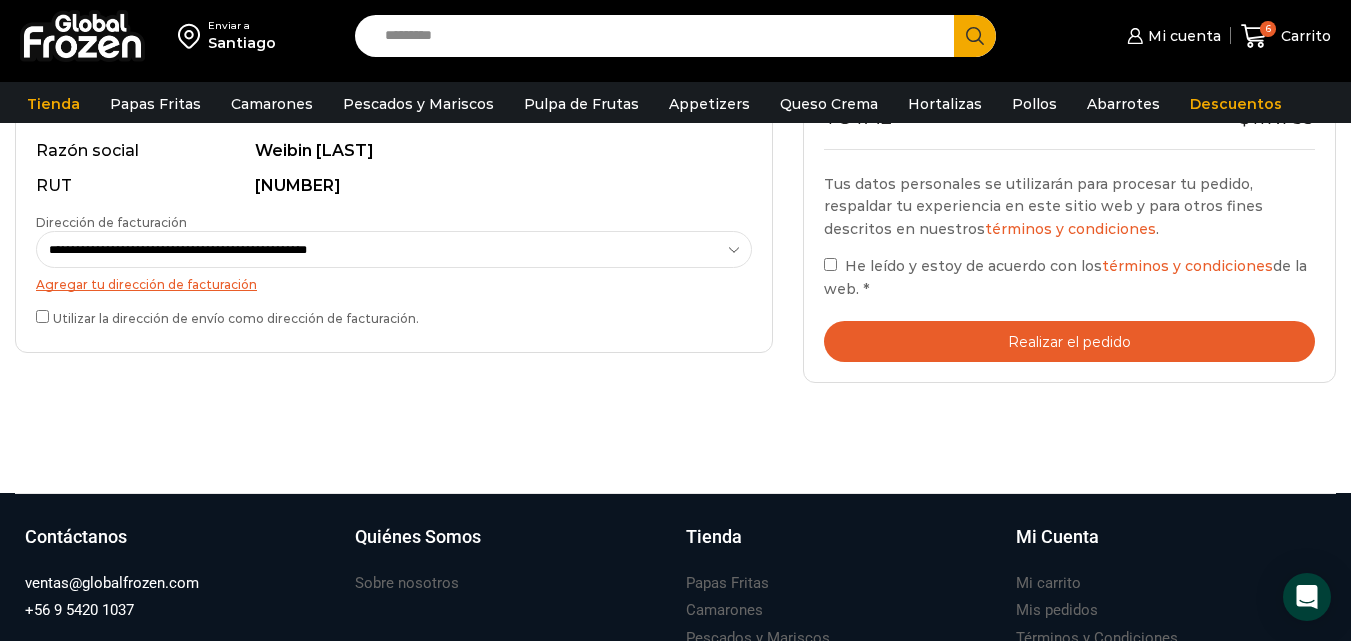 click on "Realizar el pedido" at bounding box center (1069, 341) 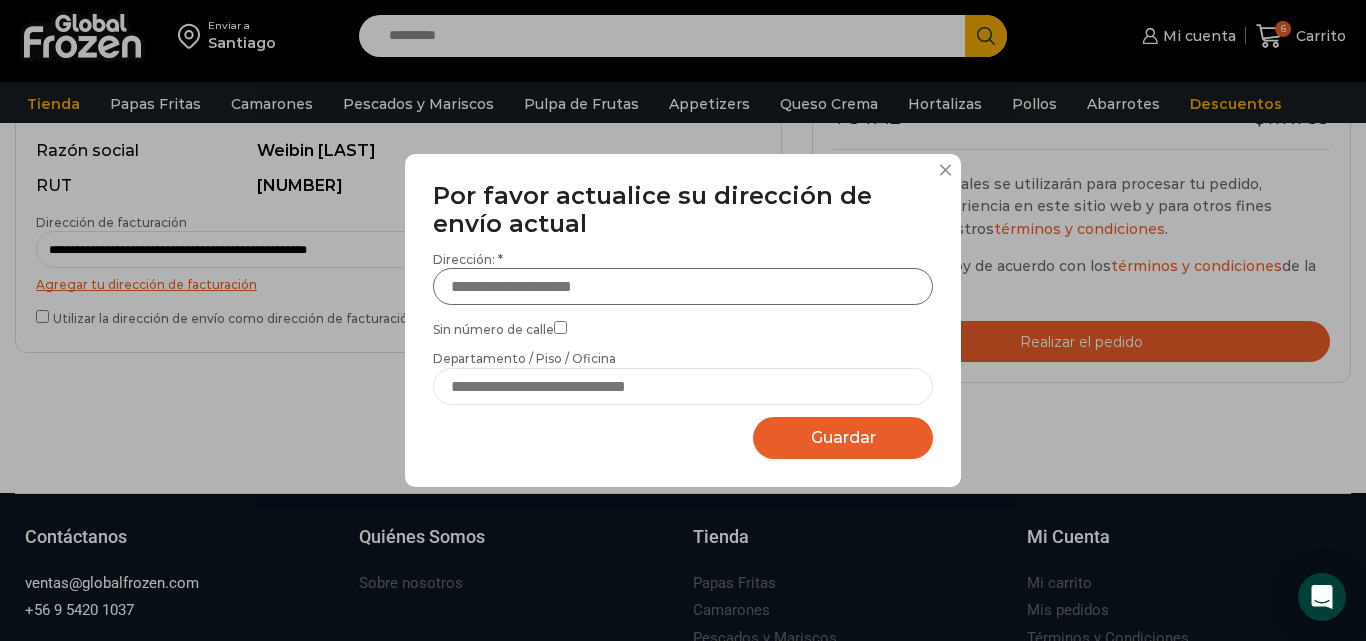 click on "Dirección: *" at bounding box center (683, 286) 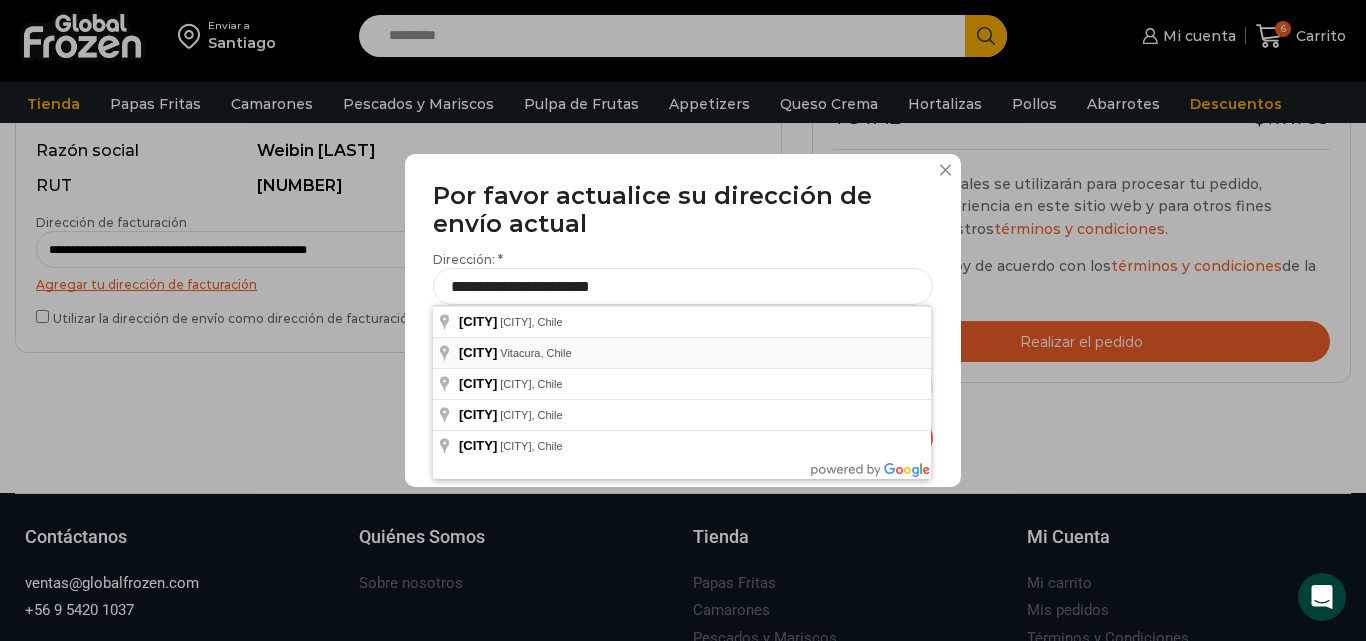 type on "**********" 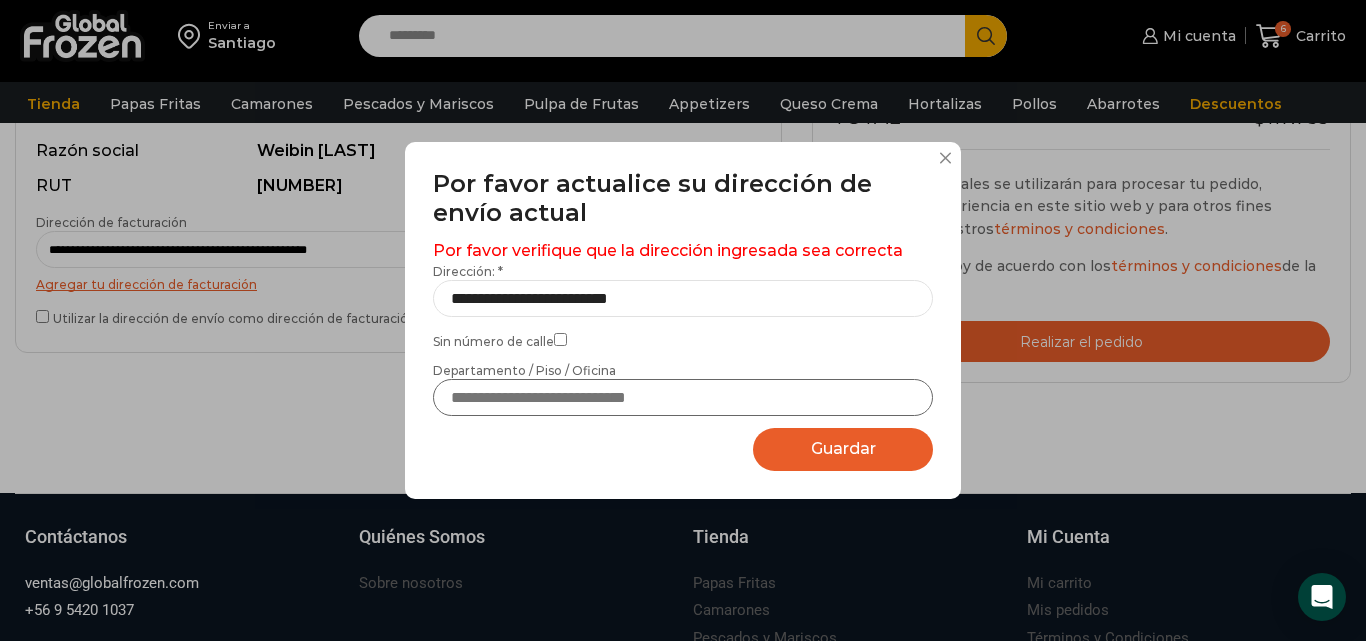 click on "Departamento / Piso / Oficina" at bounding box center [683, 397] 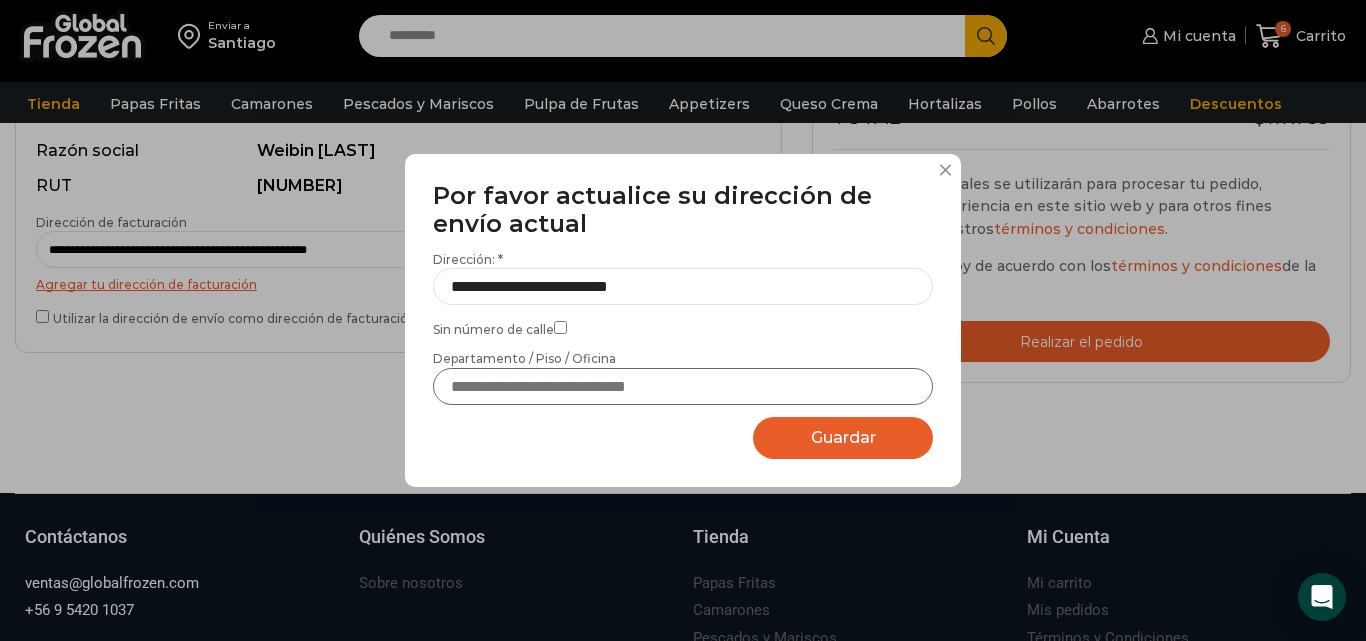 click on "Departamento / Piso / Oficina" at bounding box center [683, 386] 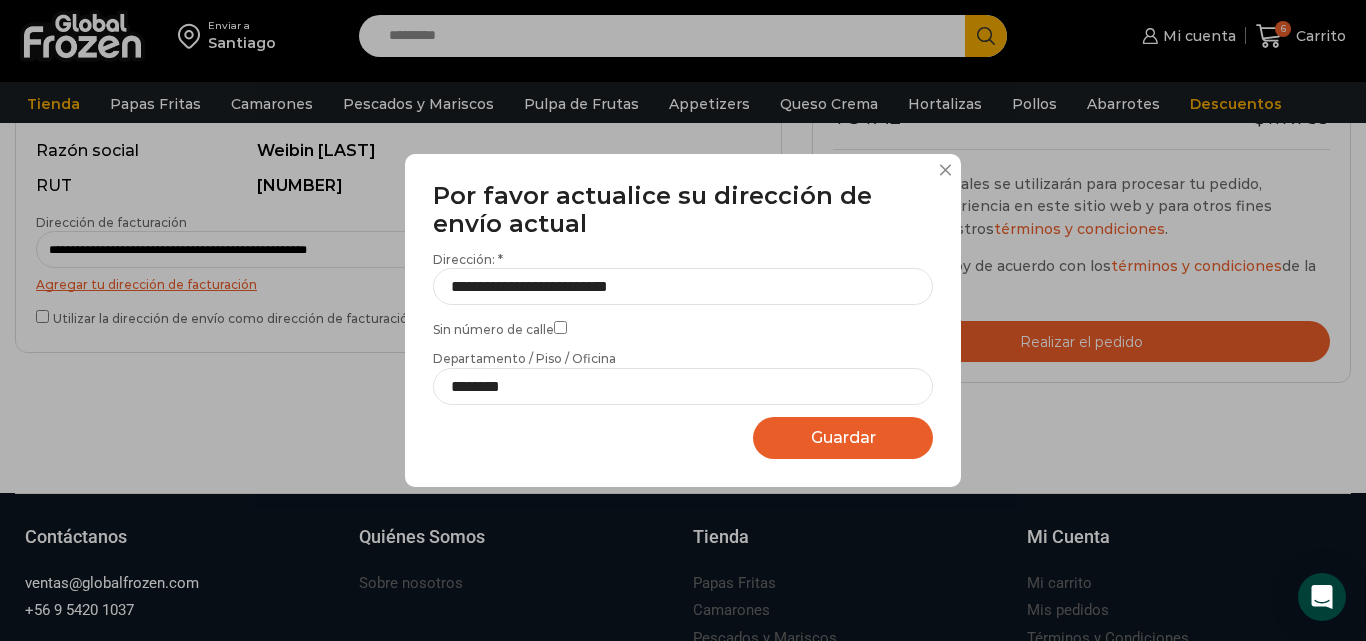 click on "Guardar" at bounding box center (843, 437) 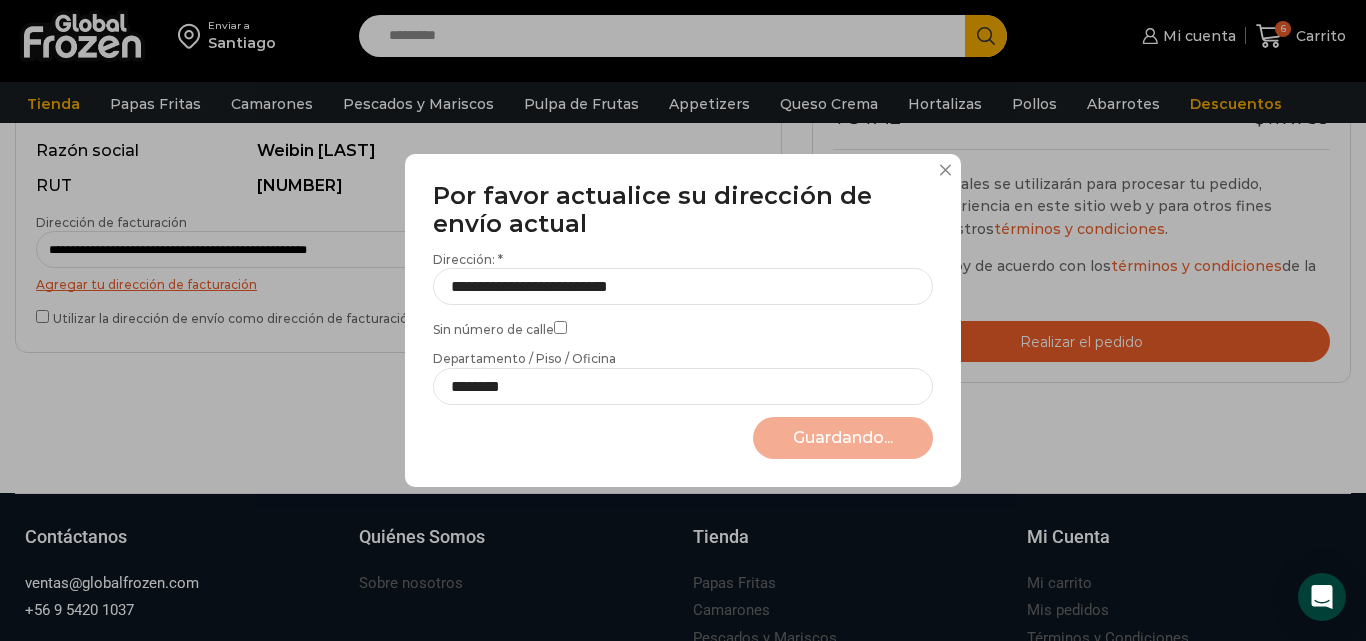 select on "*******" 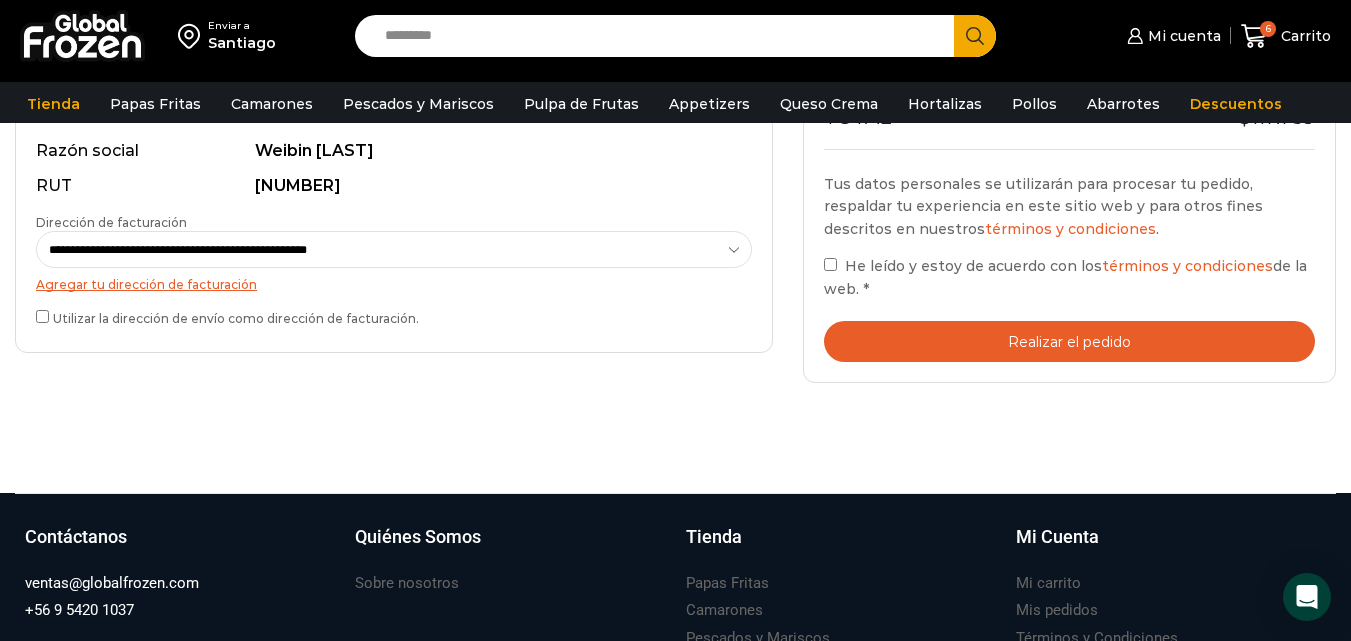 click on "**********" at bounding box center [394, 249] 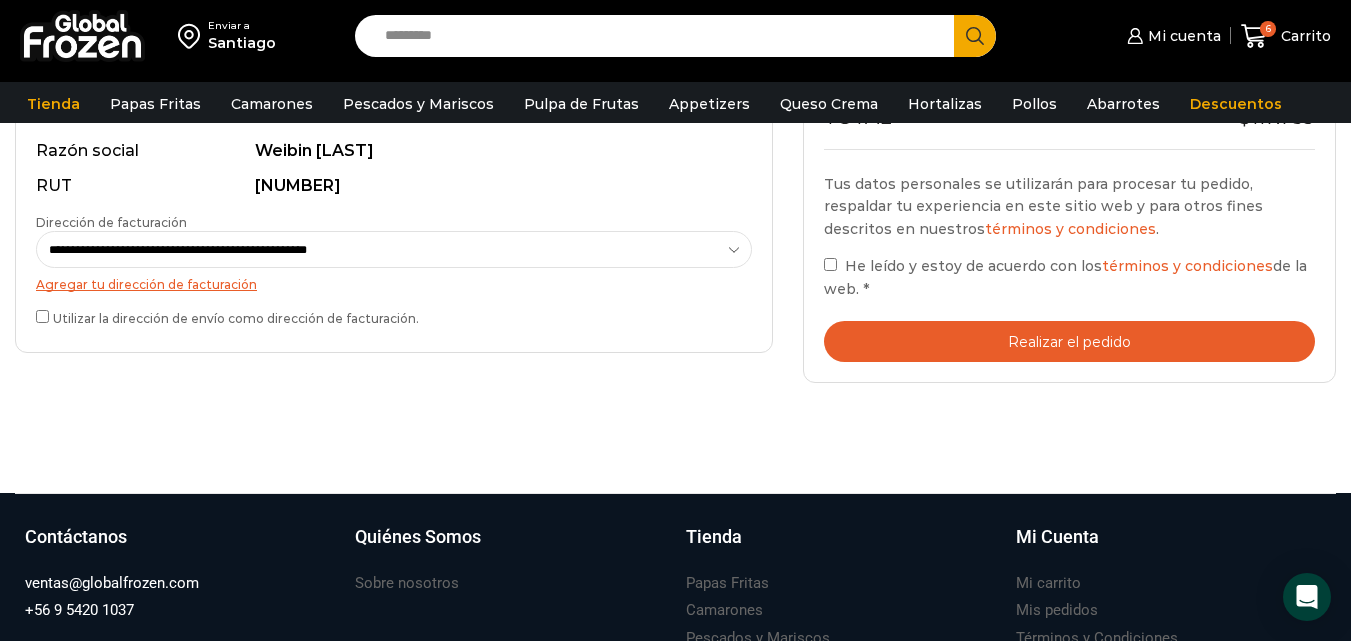 click on "Realizar el pedido" at bounding box center [1069, 341] 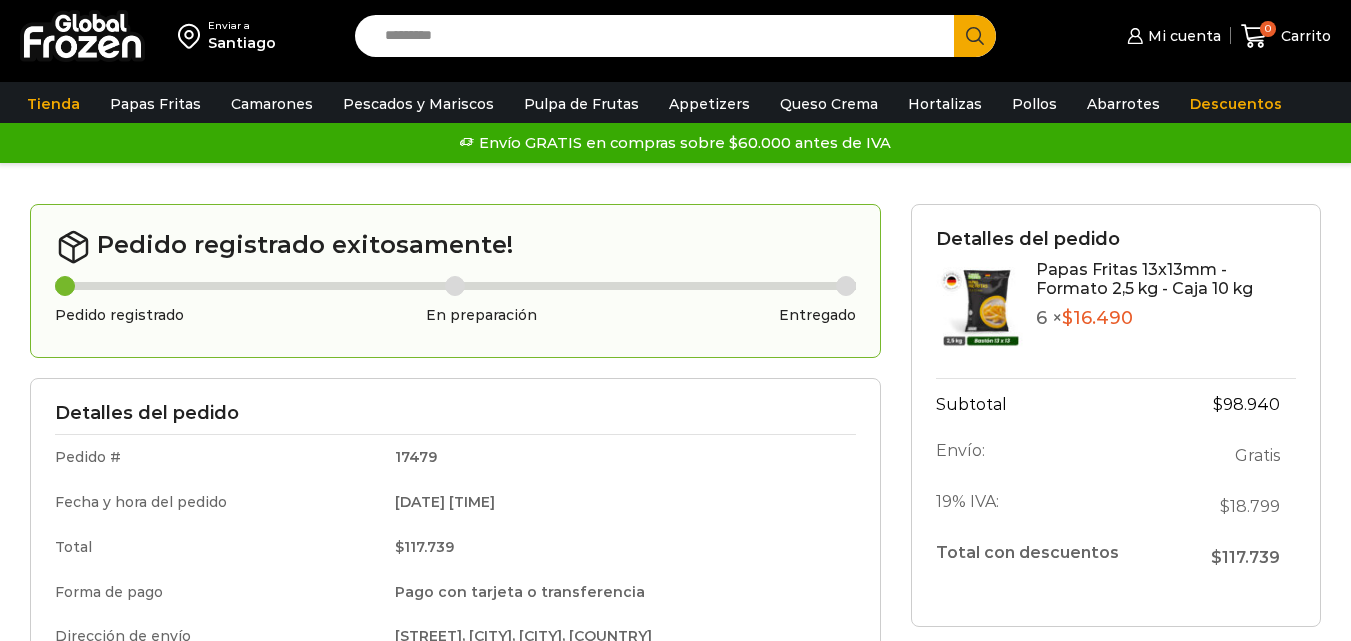 scroll, scrollTop: 0, scrollLeft: 0, axis: both 